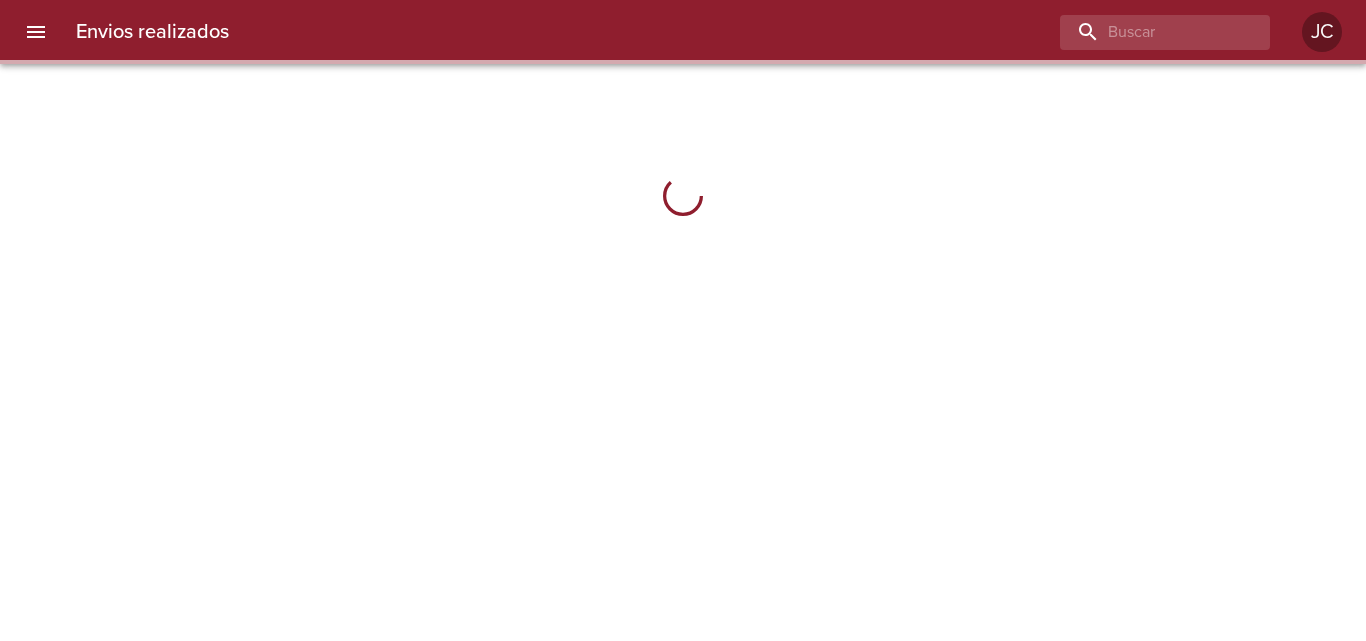 scroll, scrollTop: 0, scrollLeft: 0, axis: both 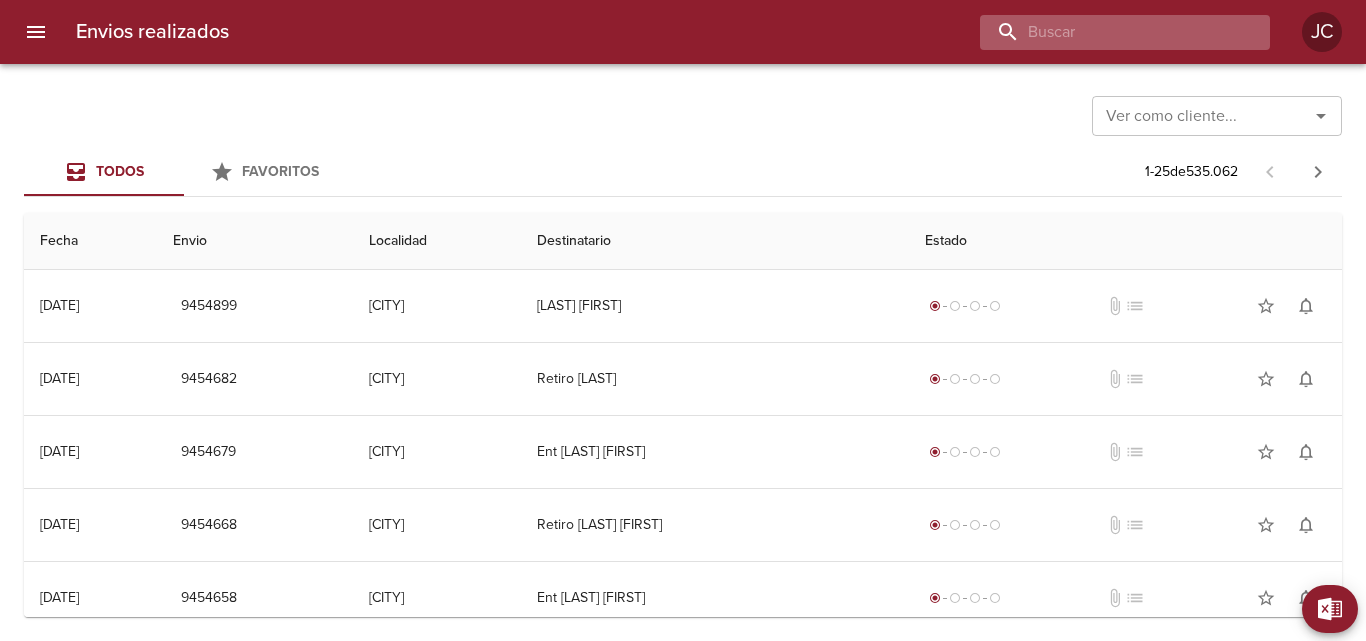 click at bounding box center (1108, 32) 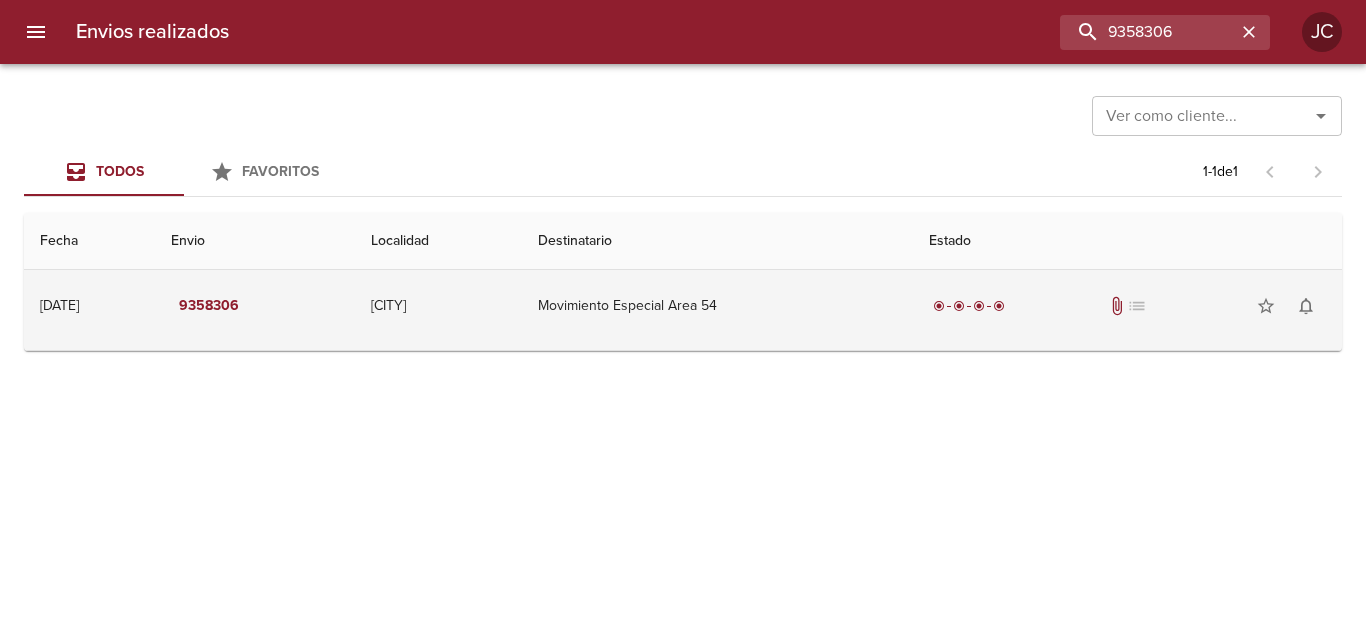 click on "Movimiento Especial Area 54" at bounding box center (717, 306) 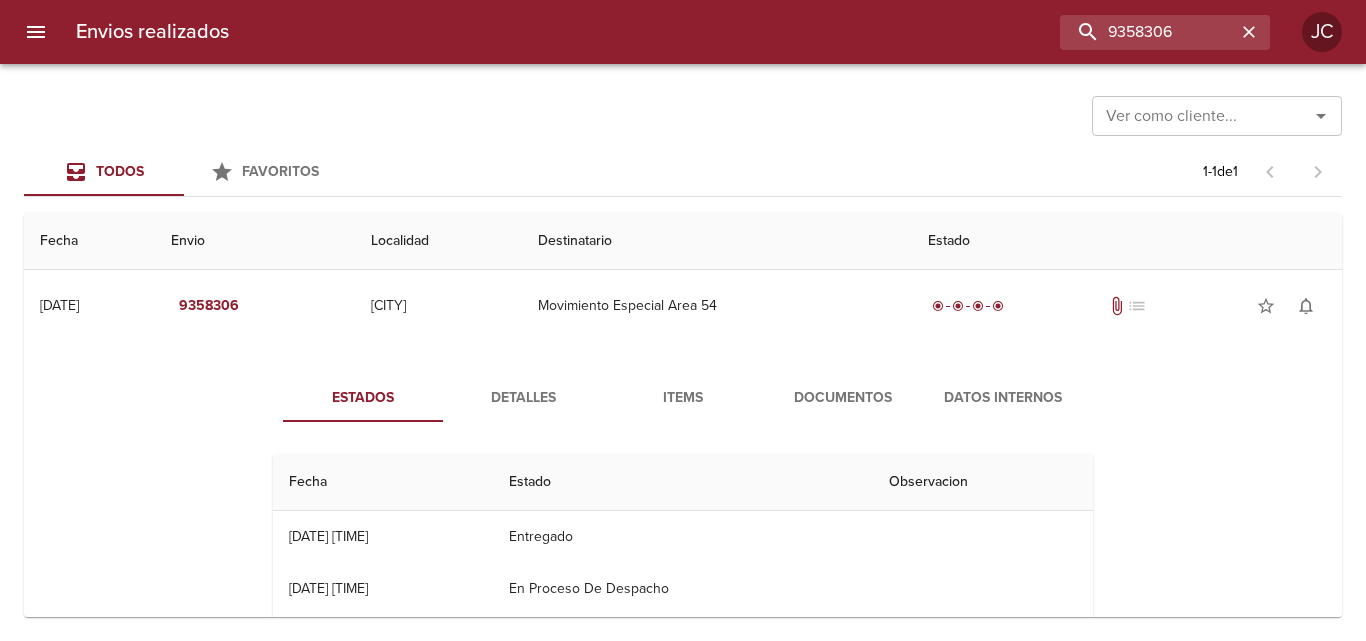 click on "Documentos" at bounding box center (843, 398) 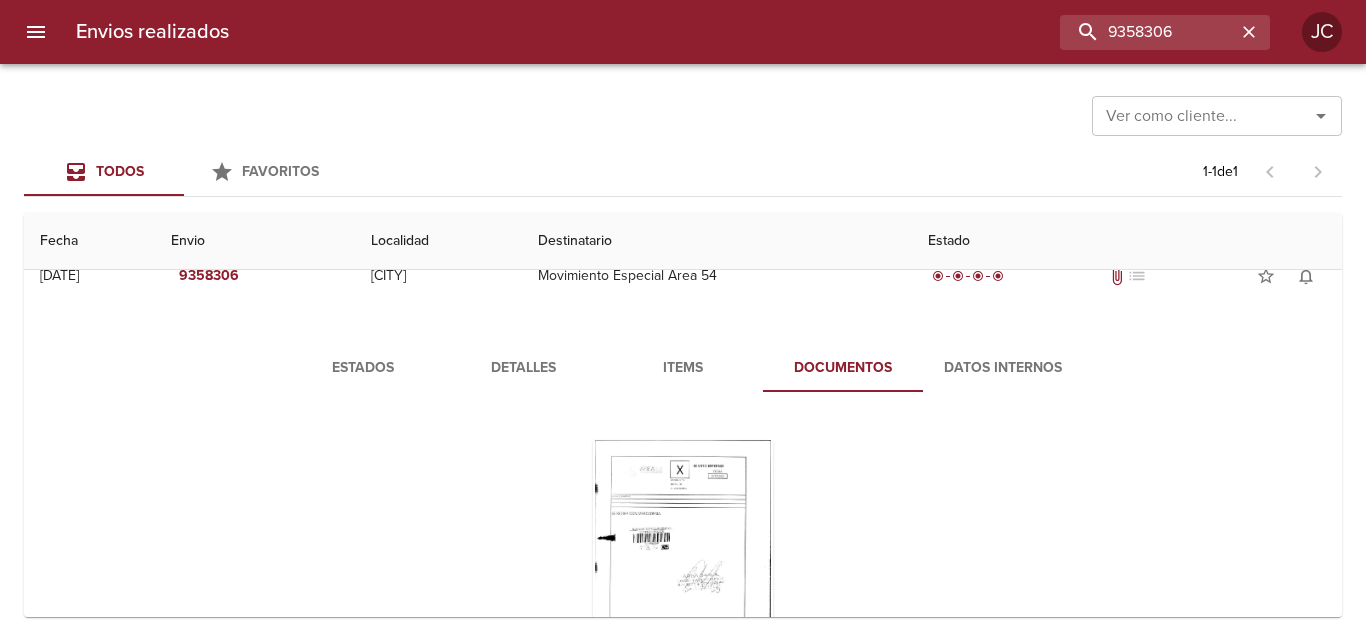 scroll, scrollTop: 0, scrollLeft: 0, axis: both 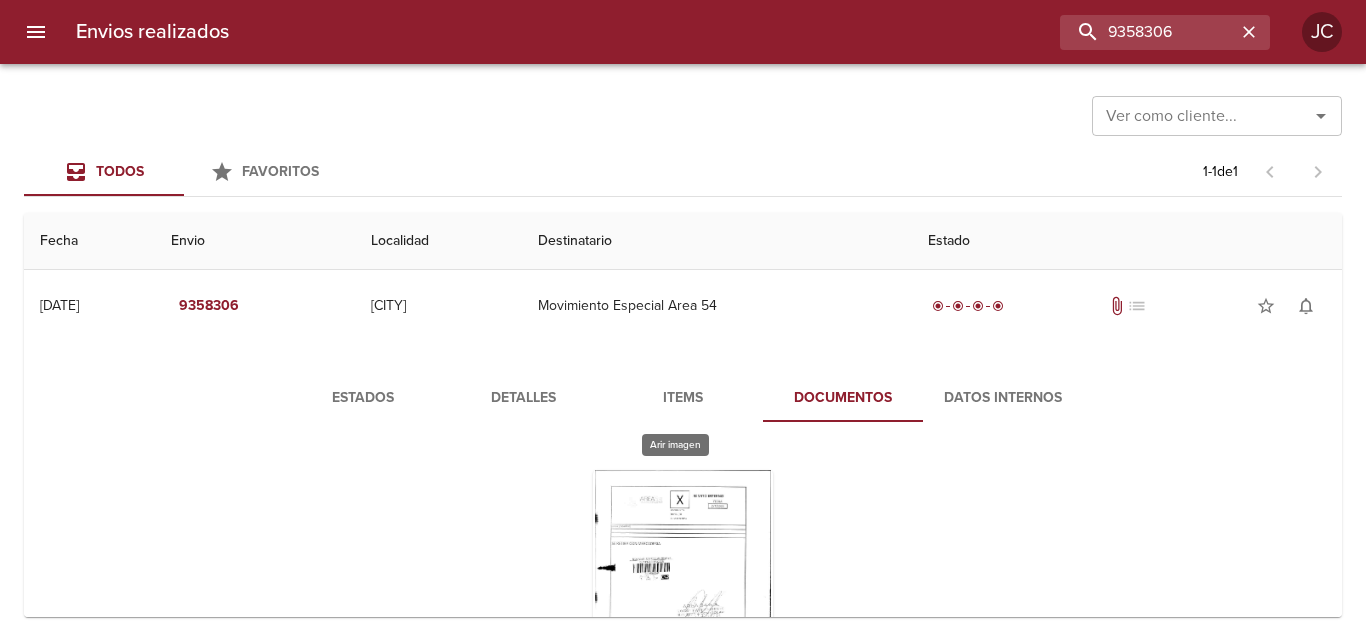 click at bounding box center (683, 595) 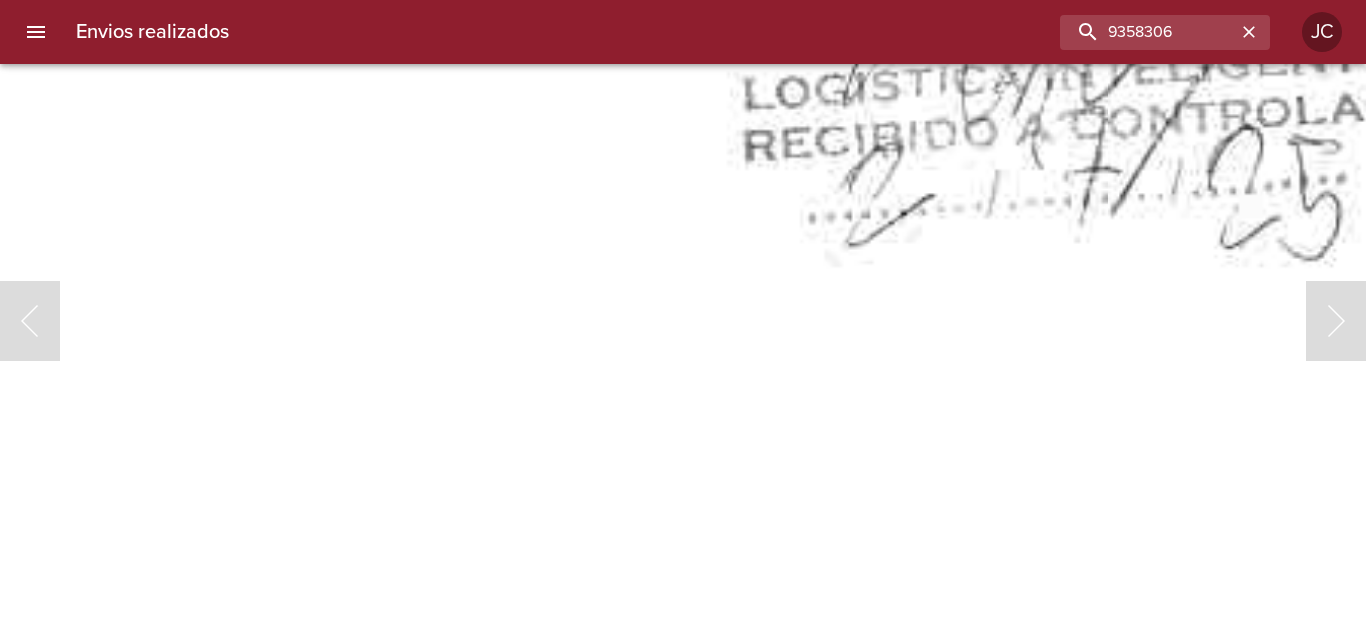 click at bounding box center (815, -139) 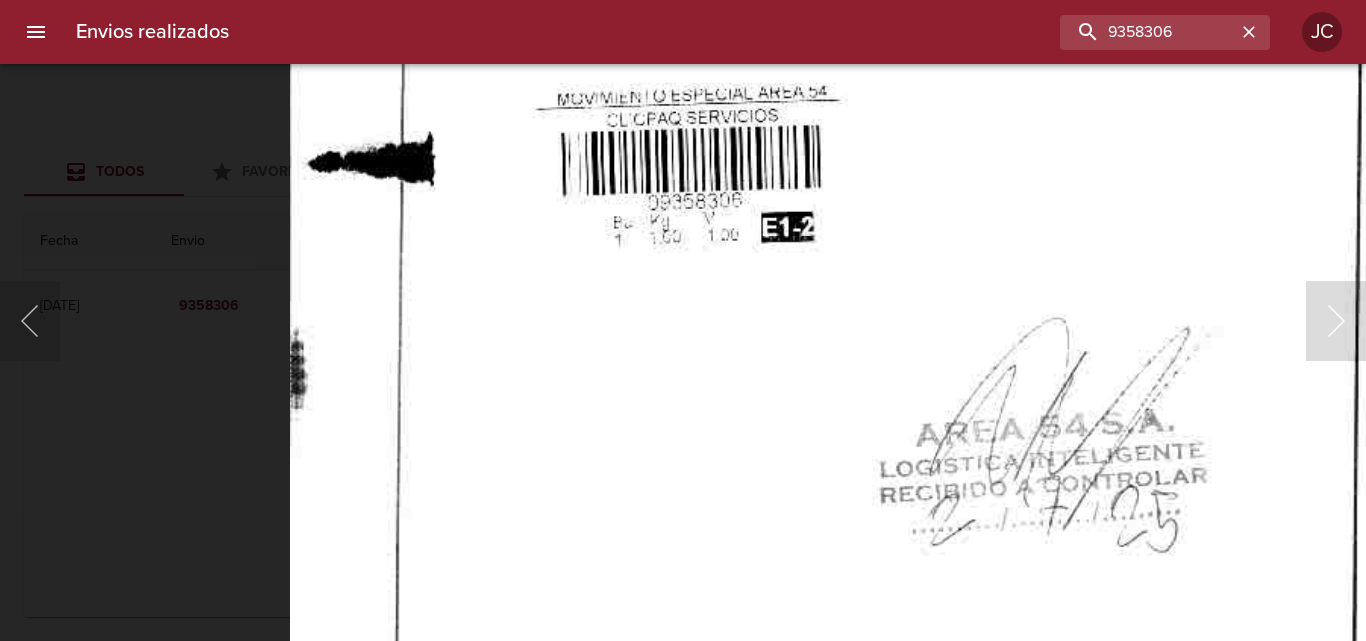 click at bounding box center (916, 354) 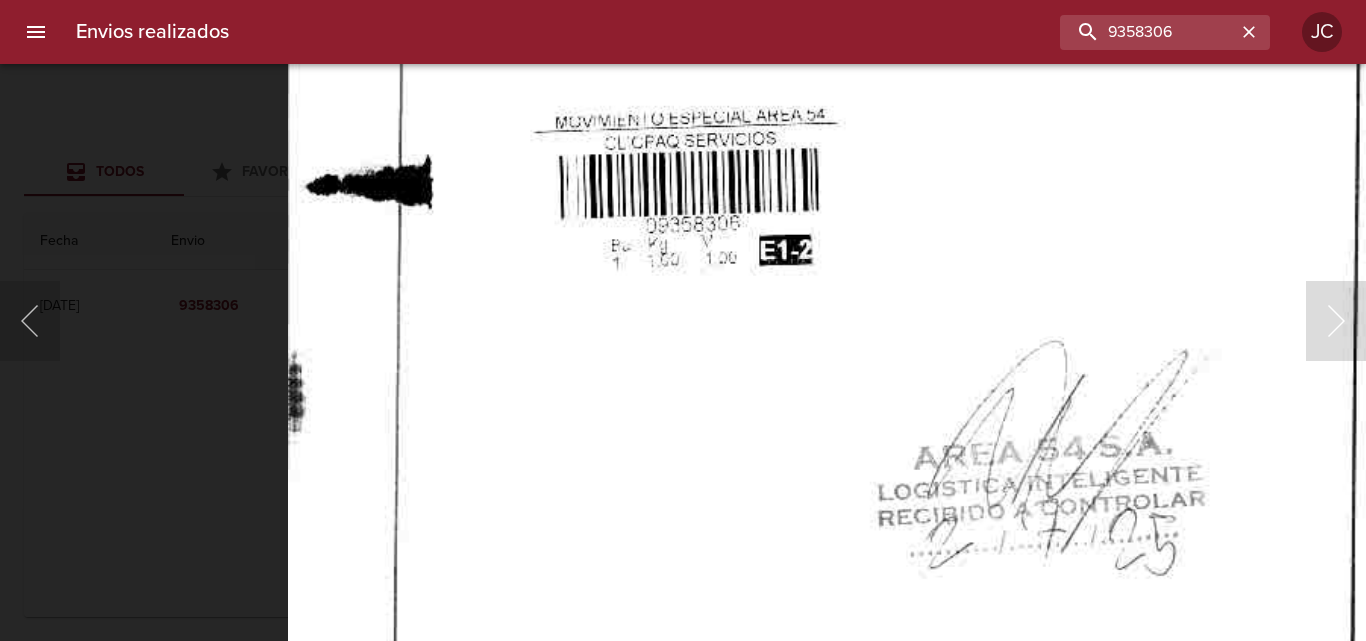 click at bounding box center [683, 320] 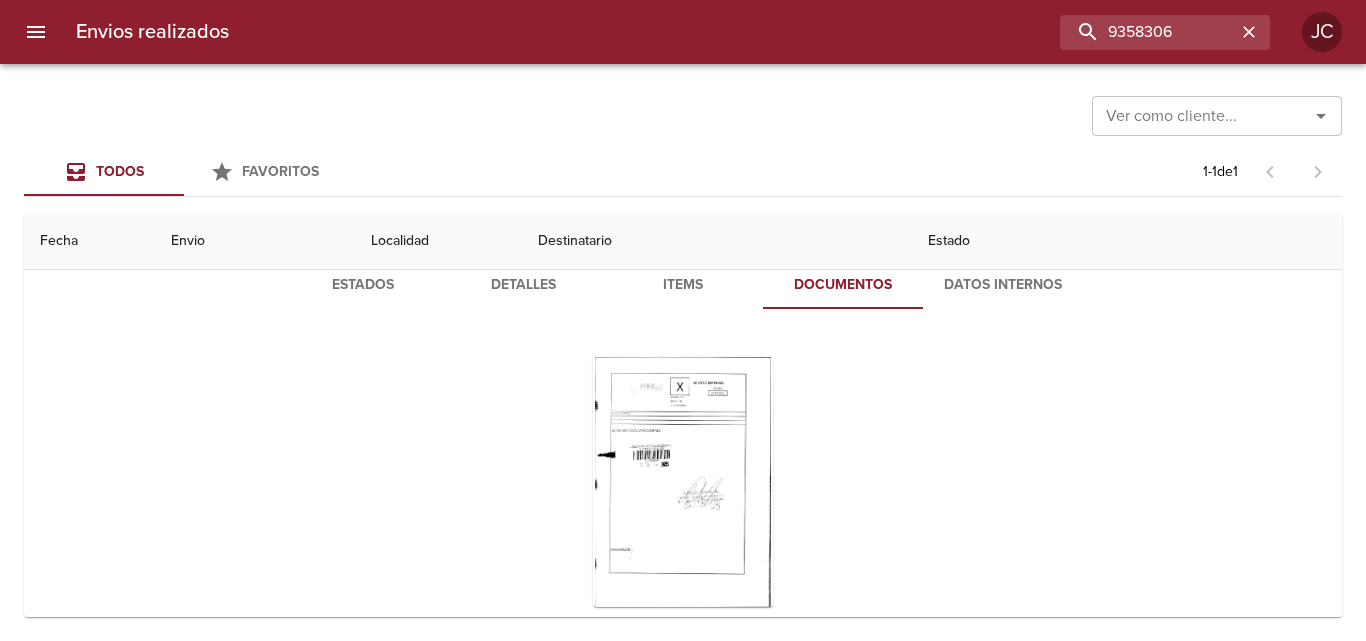 scroll, scrollTop: 160, scrollLeft: 0, axis: vertical 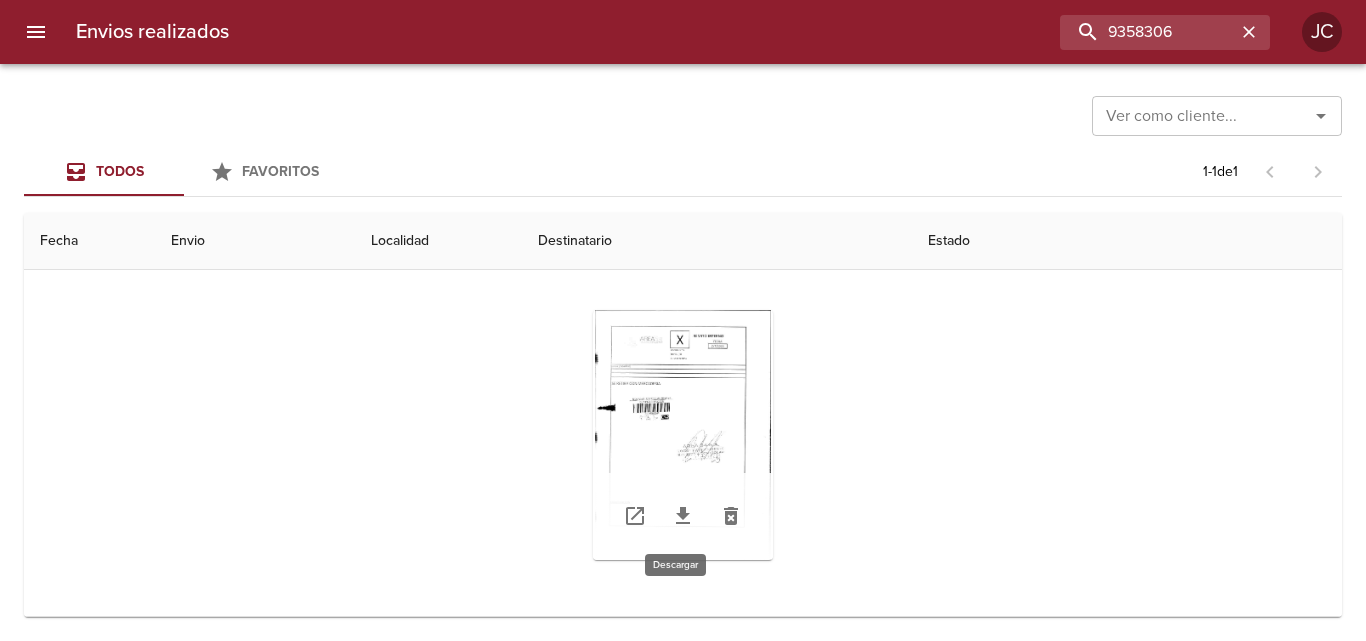 click 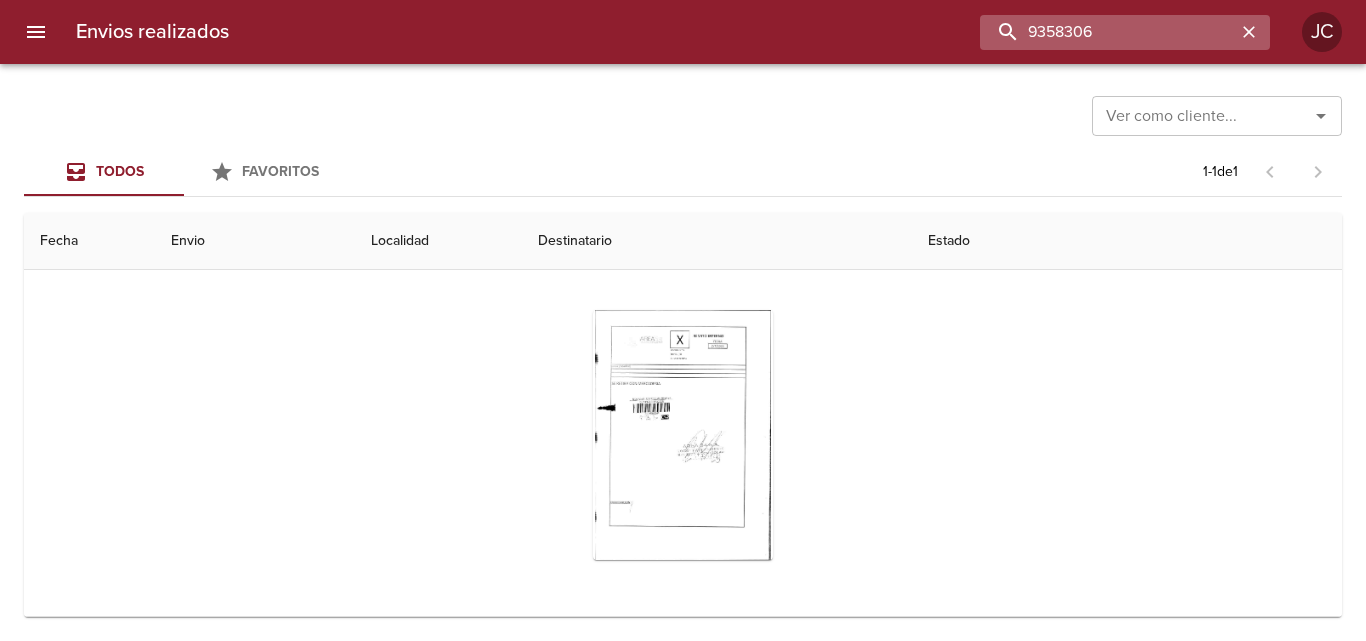 click on "9358306" at bounding box center (1108, 32) 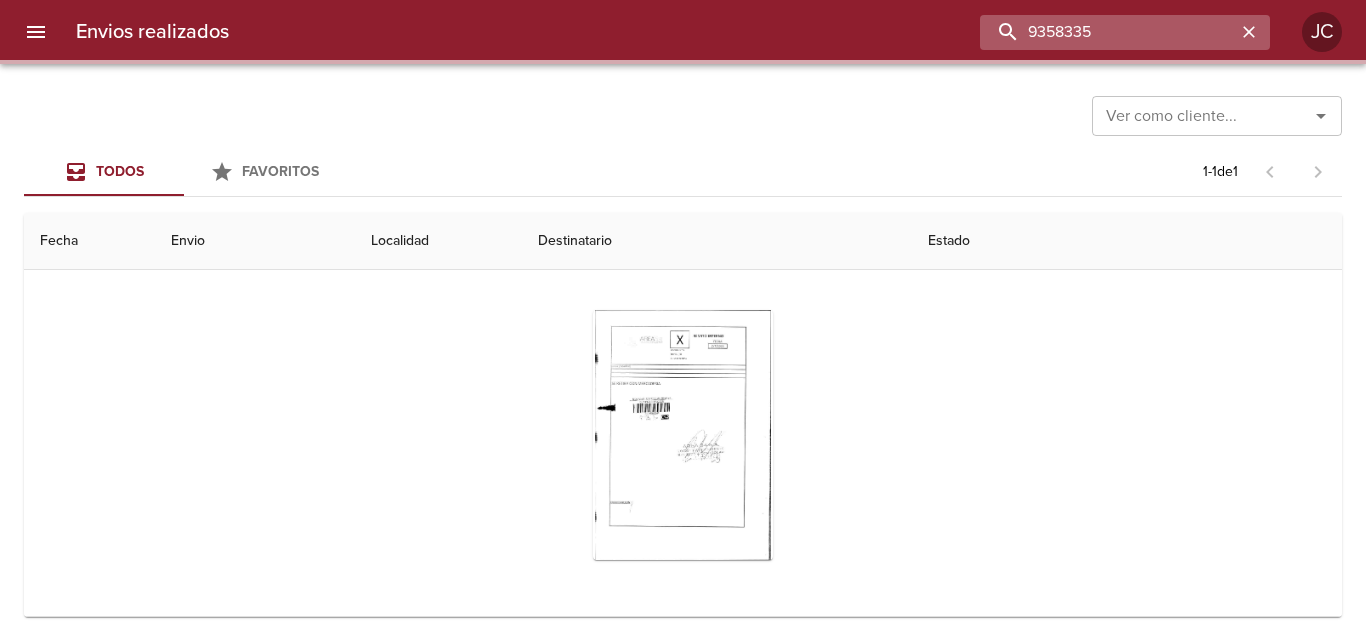 scroll, scrollTop: 0, scrollLeft: 0, axis: both 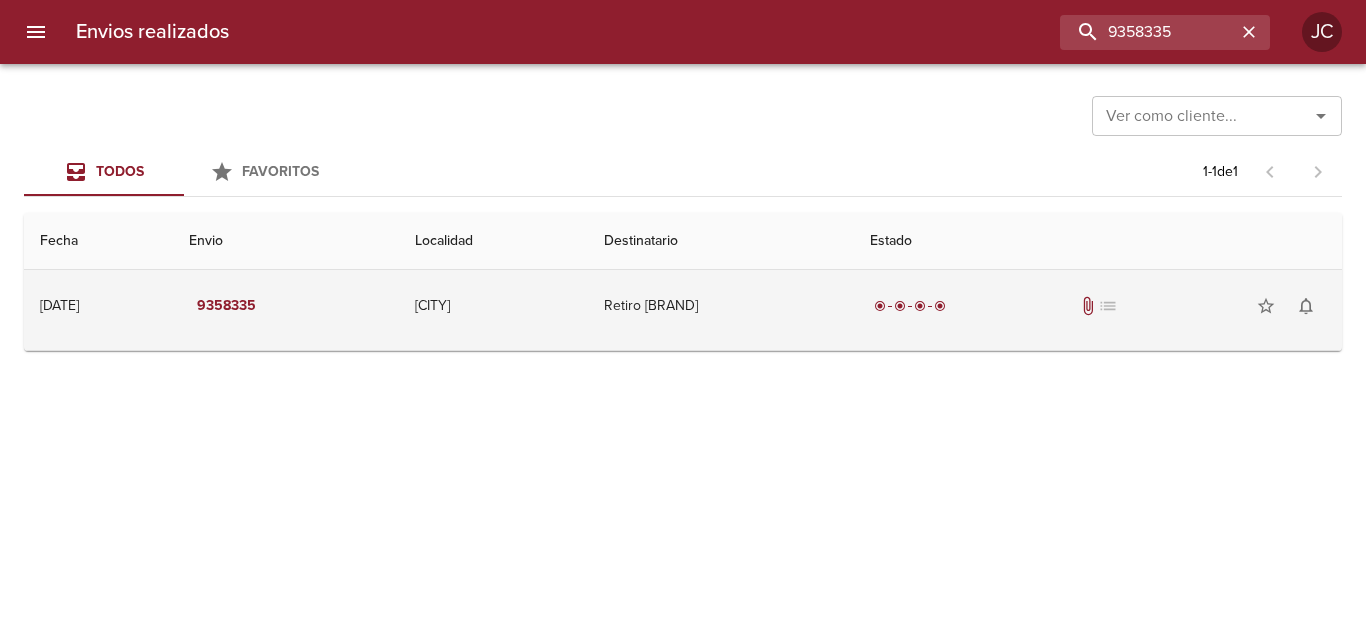 click on "Retiro [BRAND]" at bounding box center [720, 306] 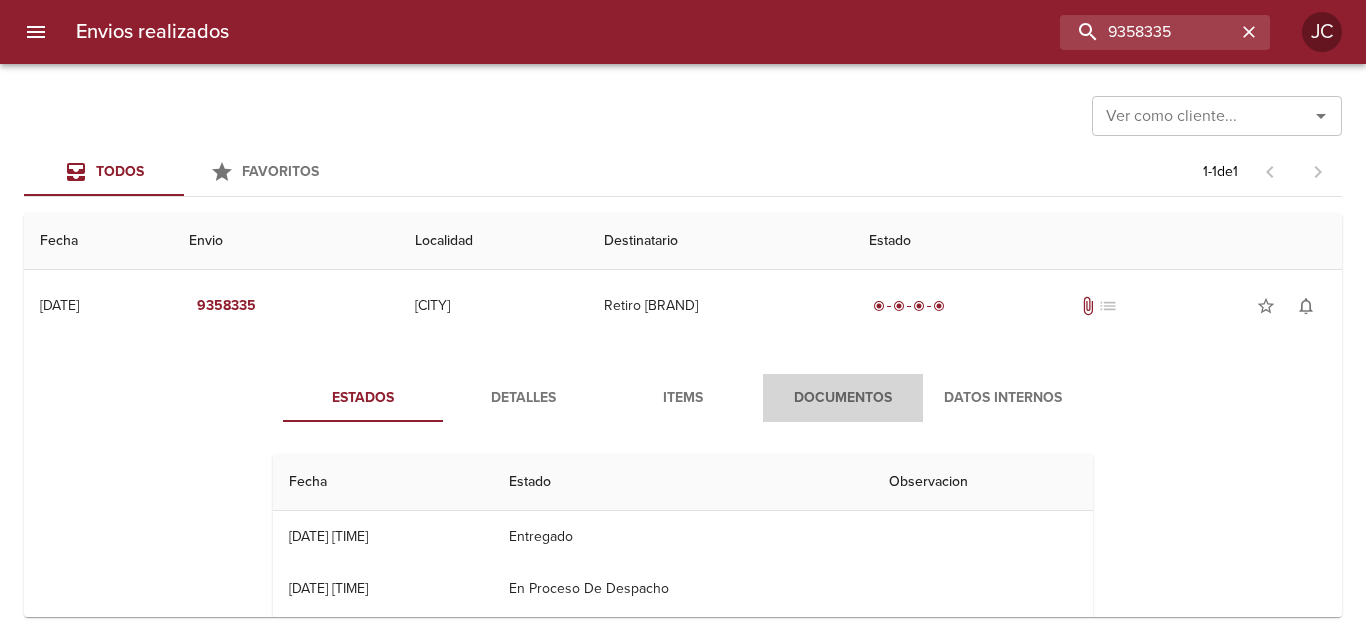 click on "Documentos" at bounding box center (843, 398) 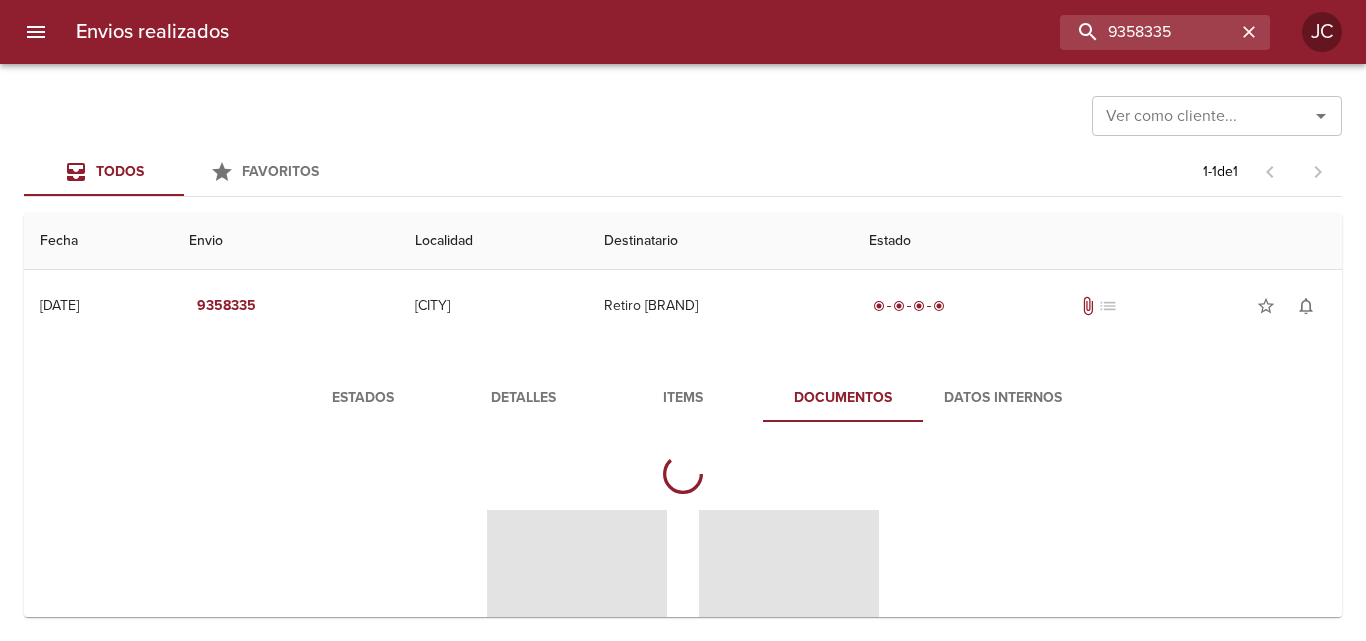 scroll, scrollTop: 100, scrollLeft: 0, axis: vertical 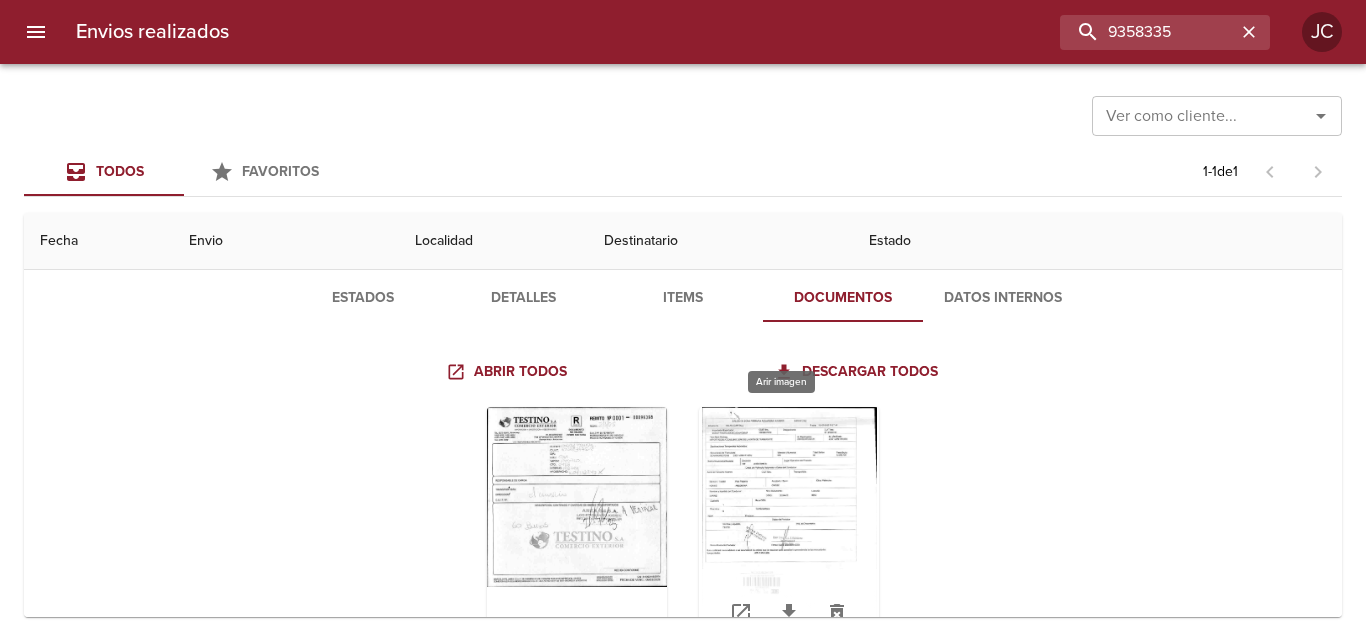 click at bounding box center [789, 532] 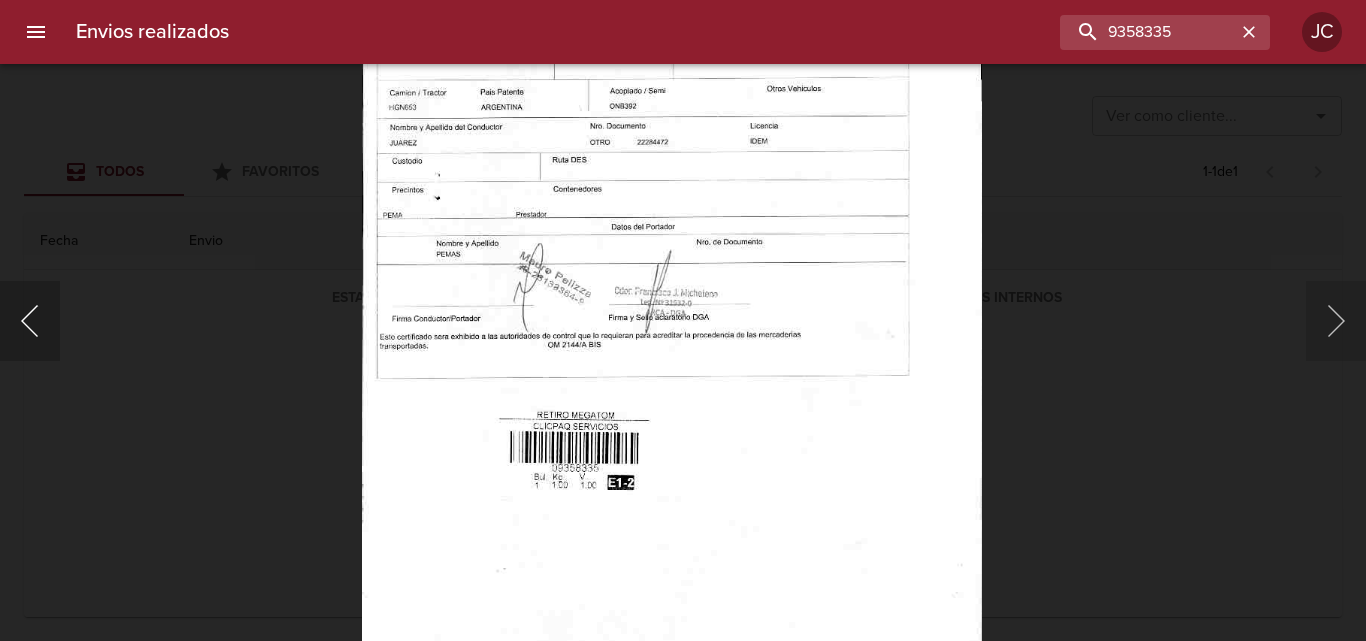 click at bounding box center [30, 321] 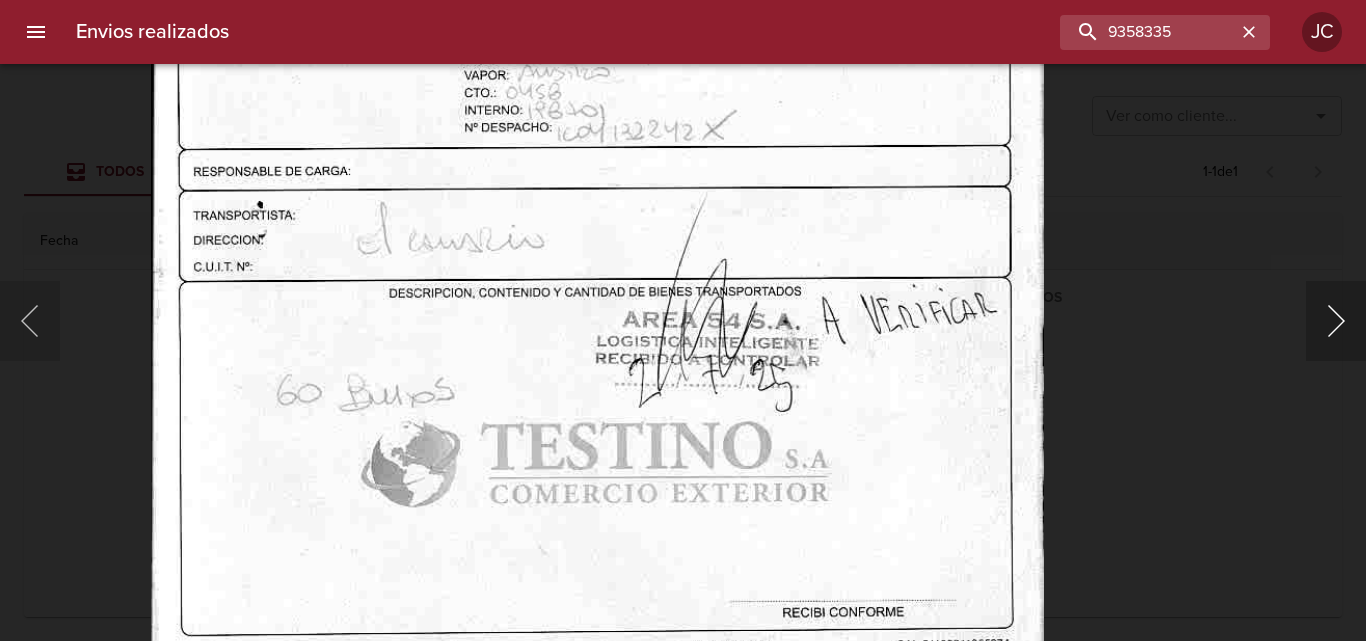 click at bounding box center [1336, 321] 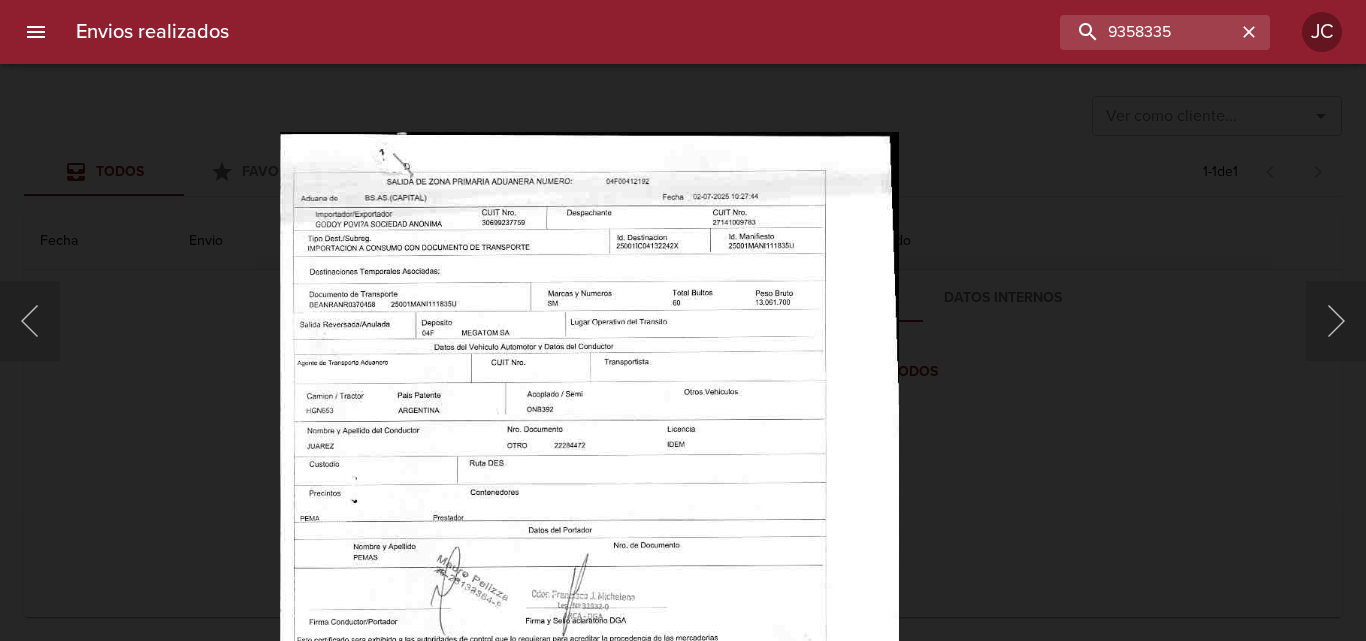 click at bounding box center (589, 575) 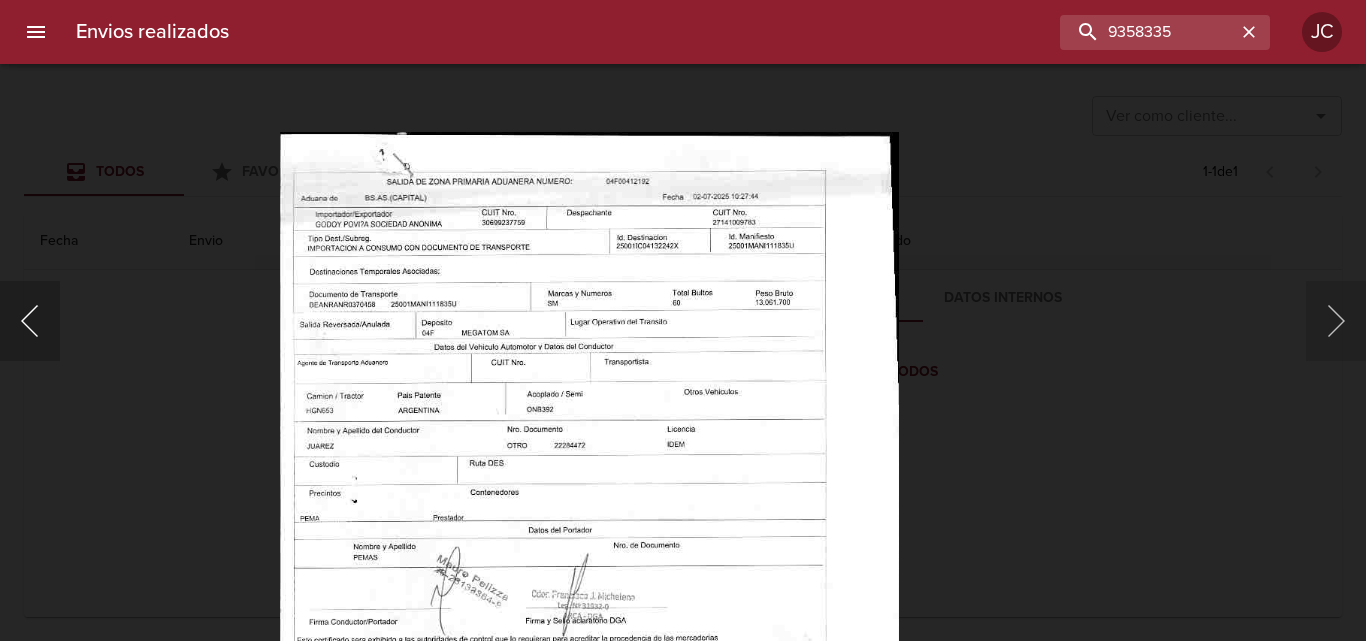 click at bounding box center (30, 321) 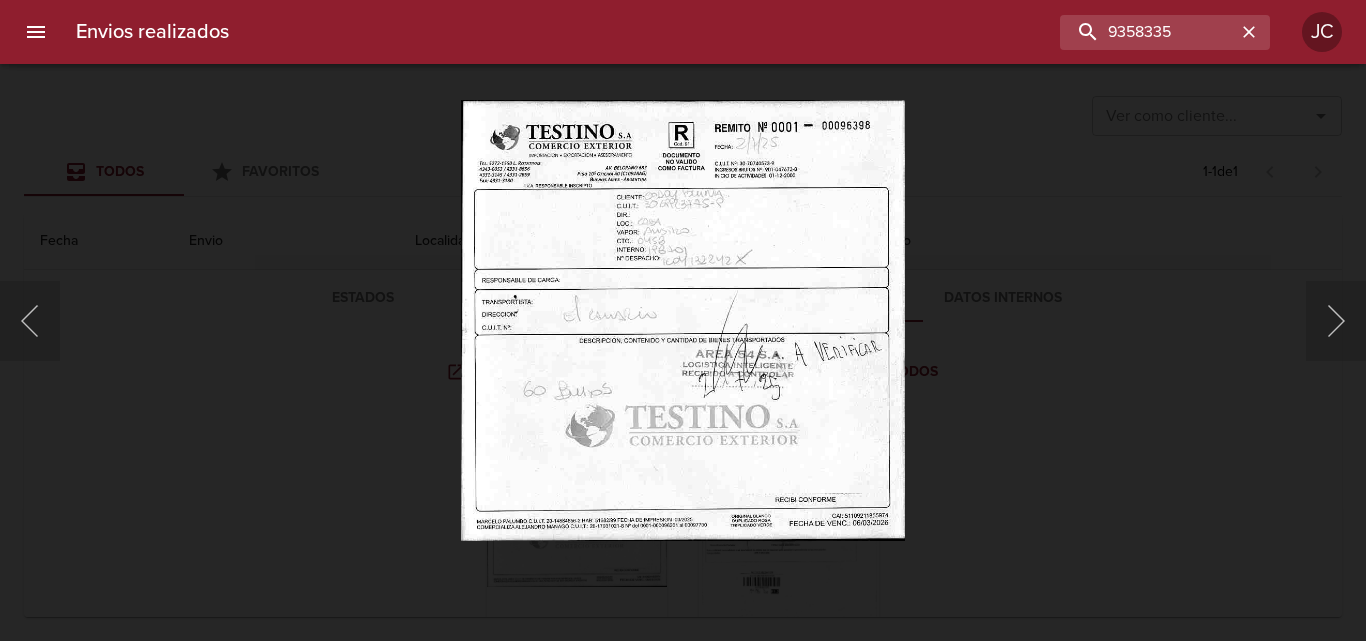 click at bounding box center [683, 320] 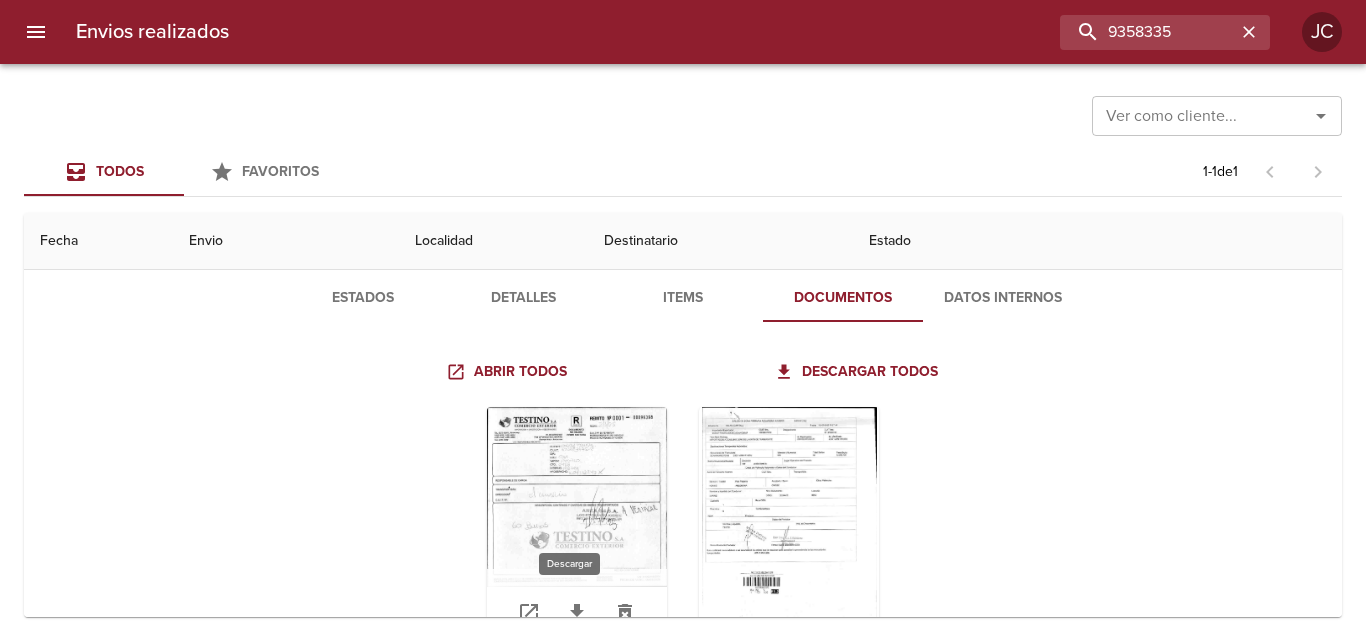 click at bounding box center (577, 613) 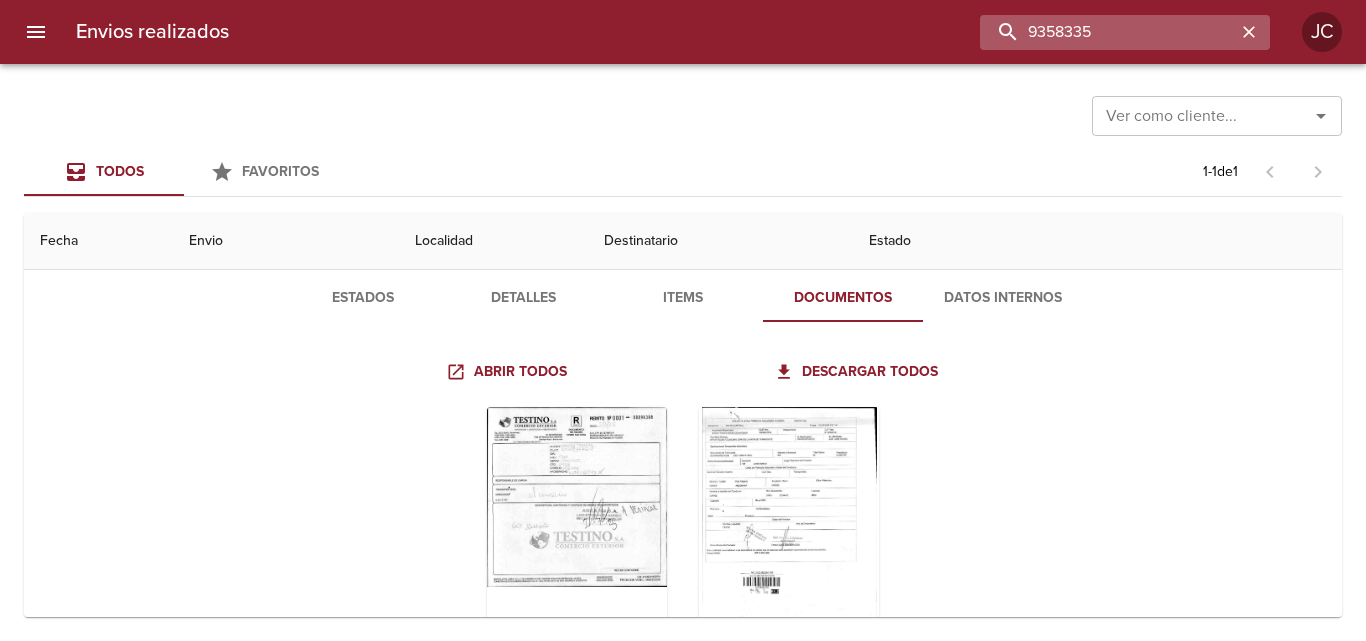 click on "9358335" at bounding box center [1108, 32] 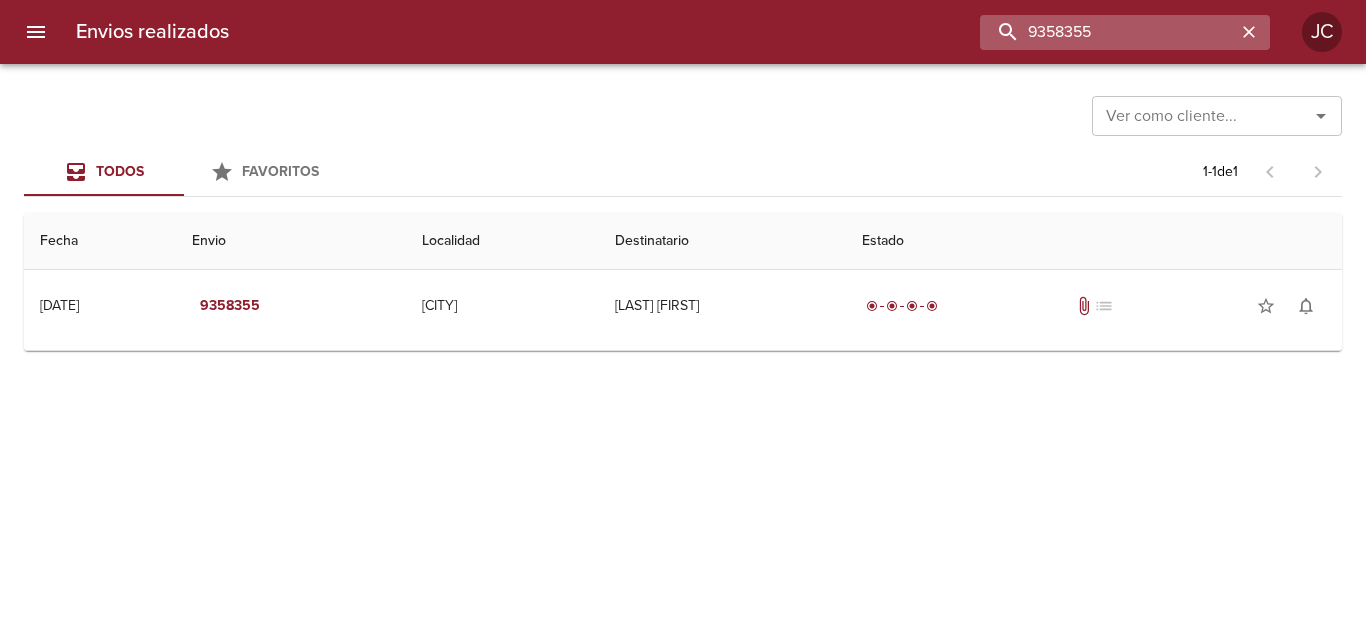 scroll, scrollTop: 0, scrollLeft: 0, axis: both 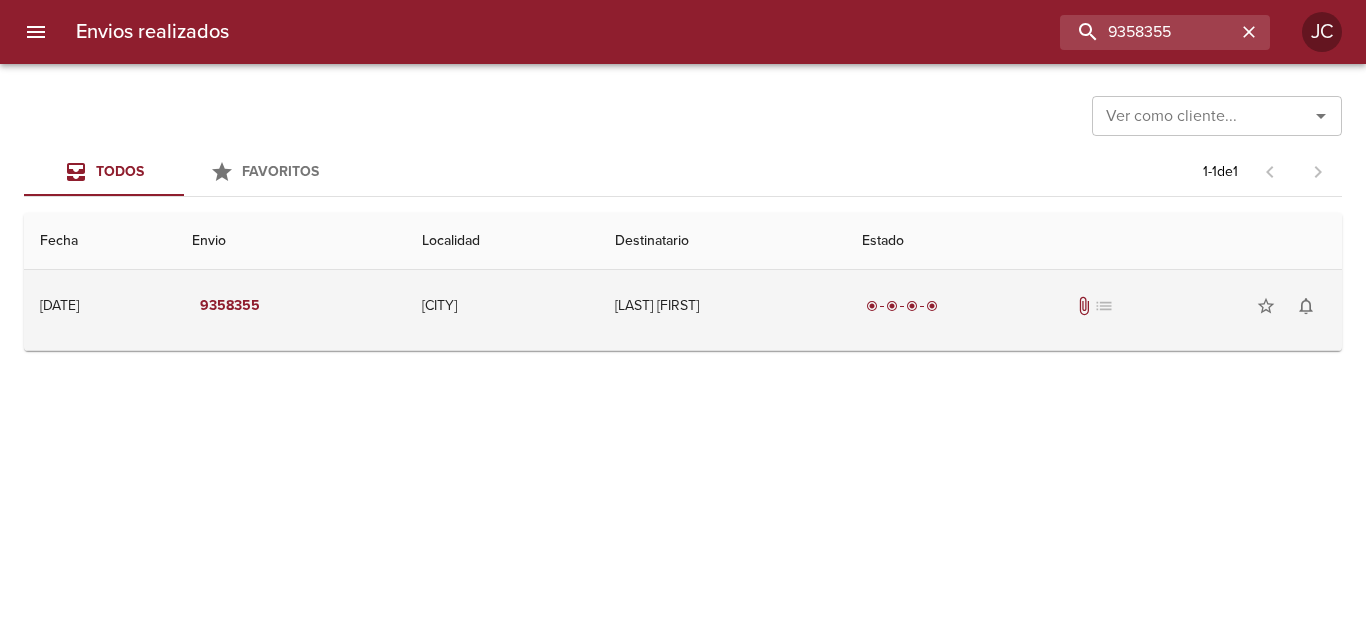 click on "radio_button_checked radio_button_checked radio_button_checked radio_button_checked attach_file list star_border notifications_none" at bounding box center [1094, 306] 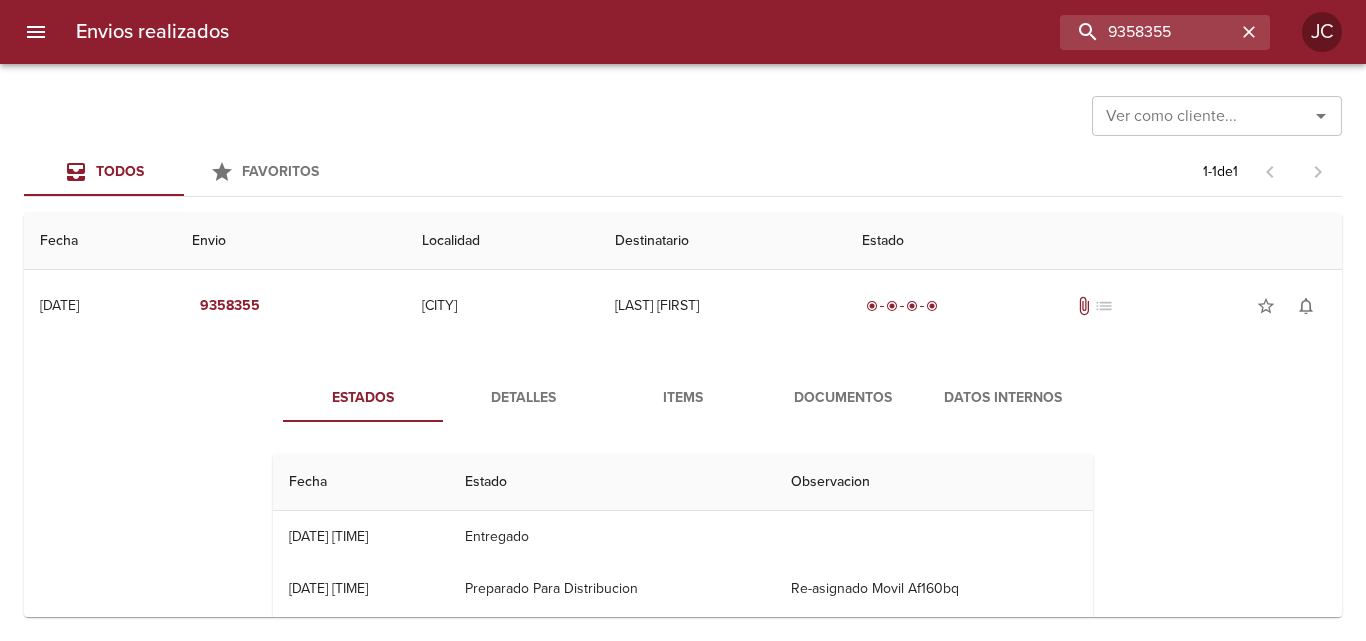 drag, startPoint x: 850, startPoint y: 396, endPoint x: 840, endPoint y: 398, distance: 10.198039 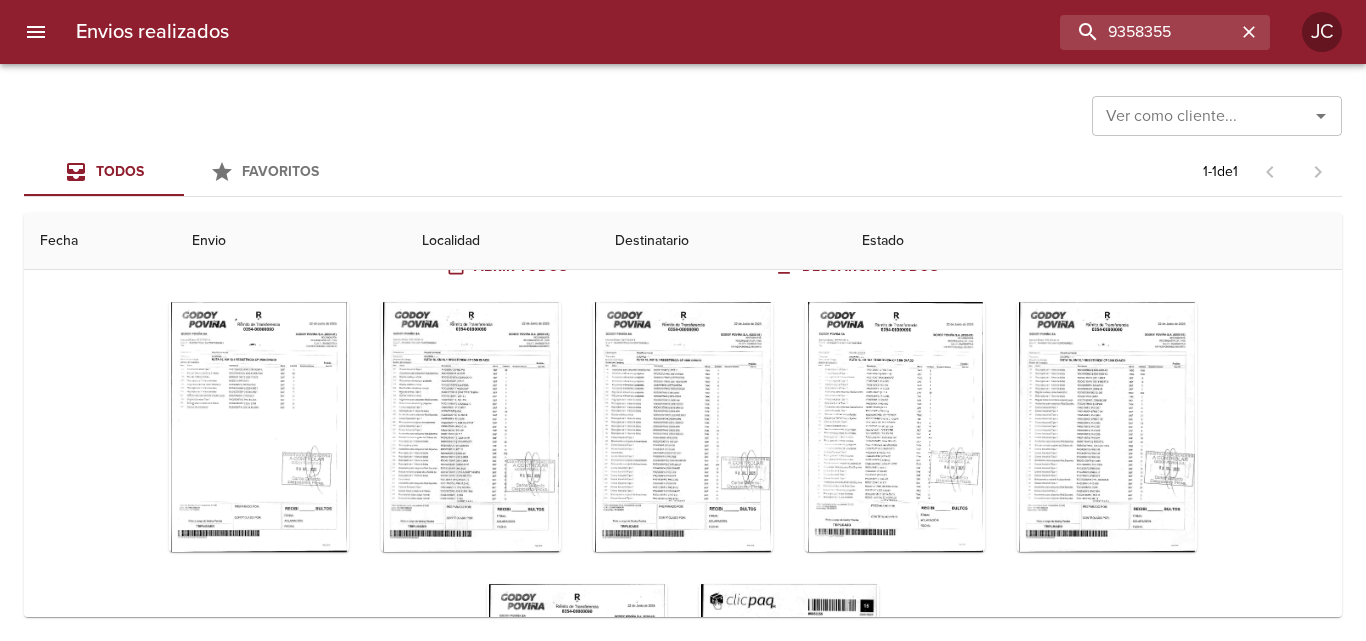 scroll, scrollTop: 246, scrollLeft: 0, axis: vertical 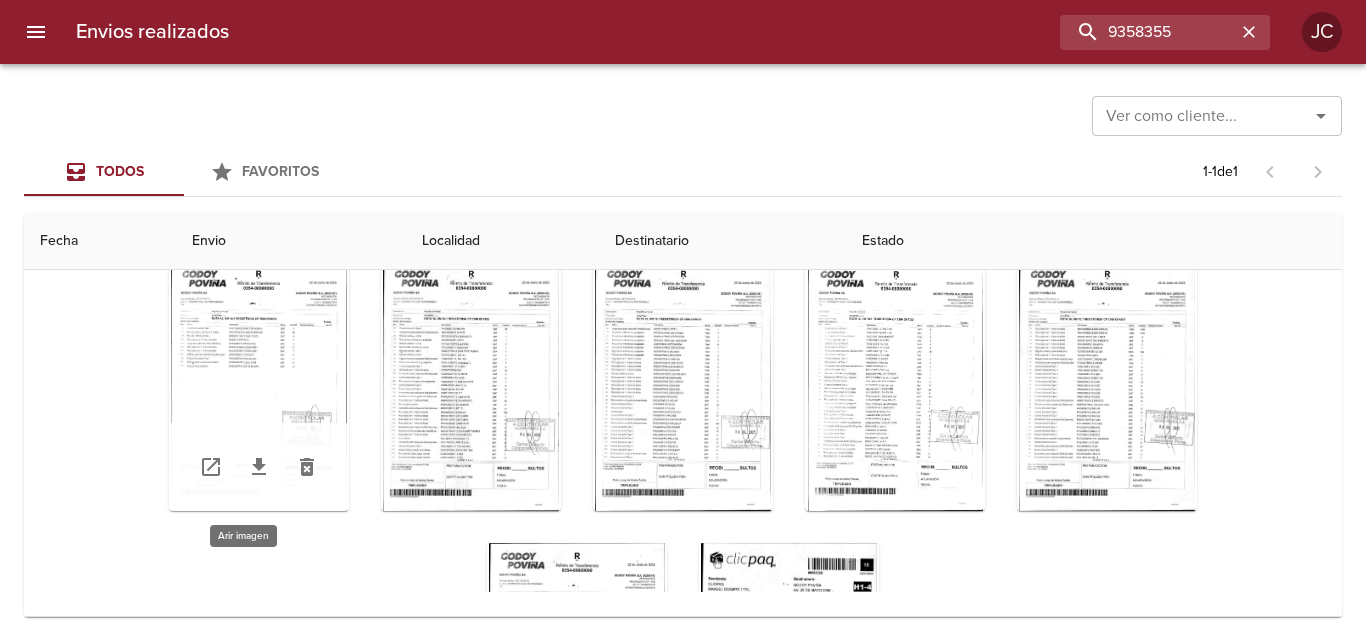 click at bounding box center [259, 386] 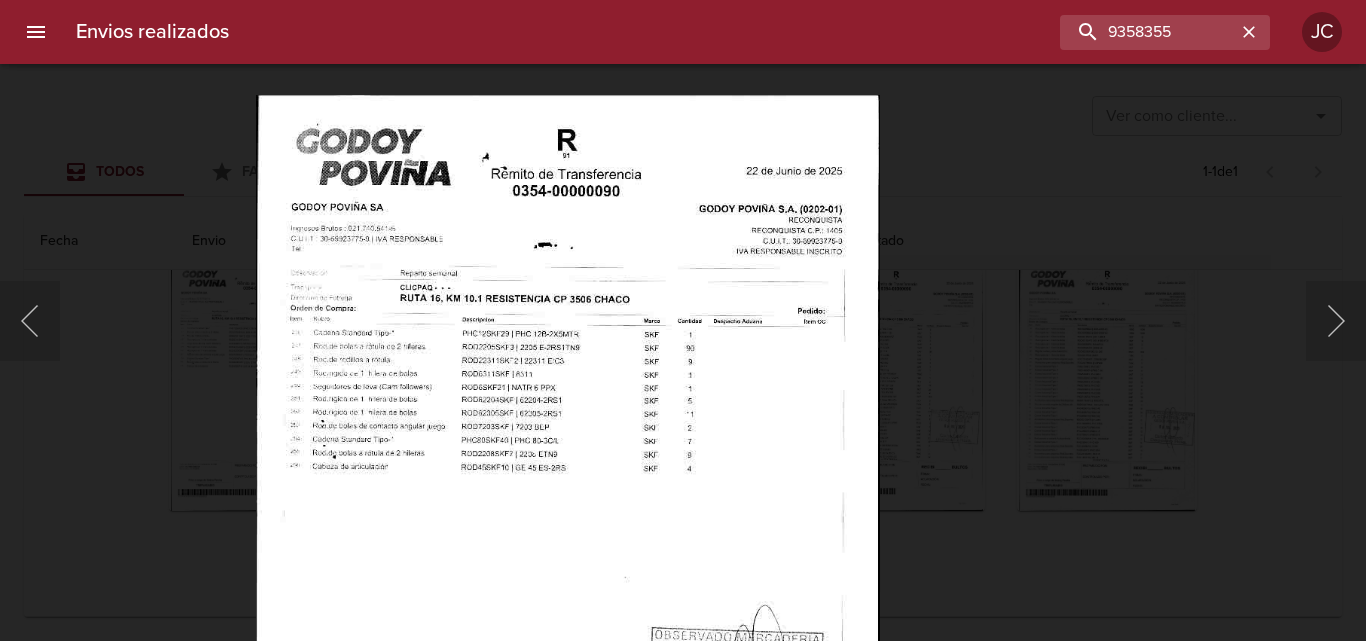 click at bounding box center (568, 537) 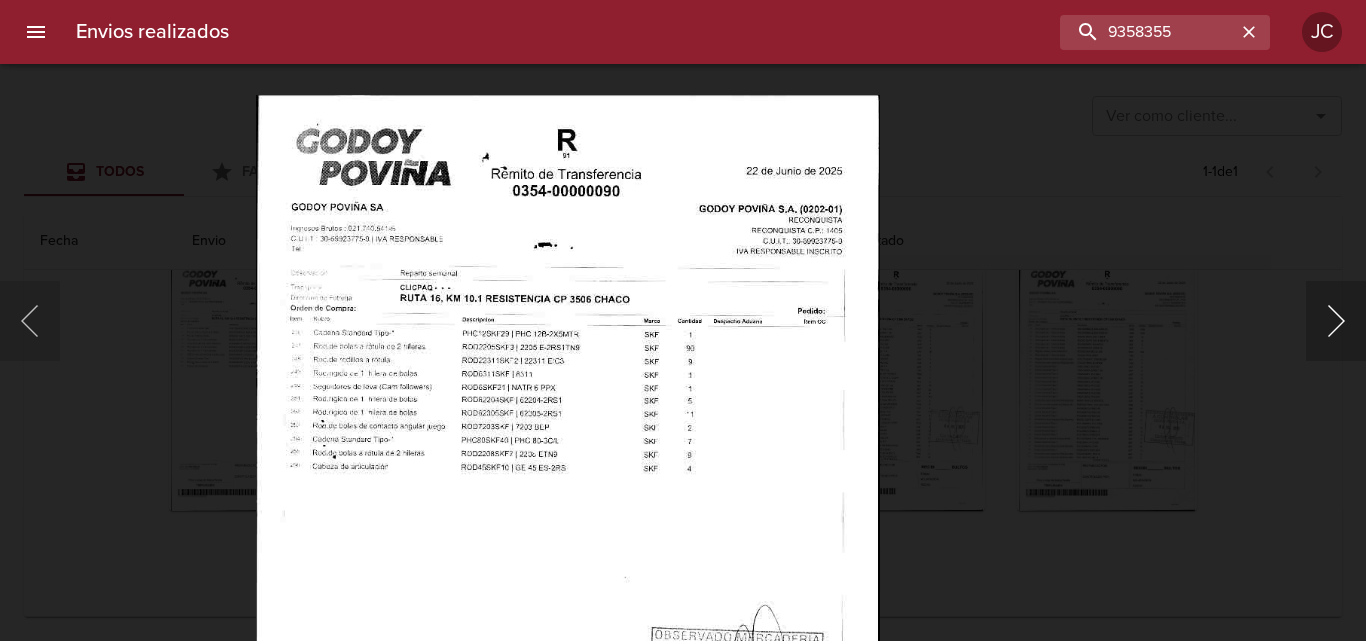 click at bounding box center (1336, 321) 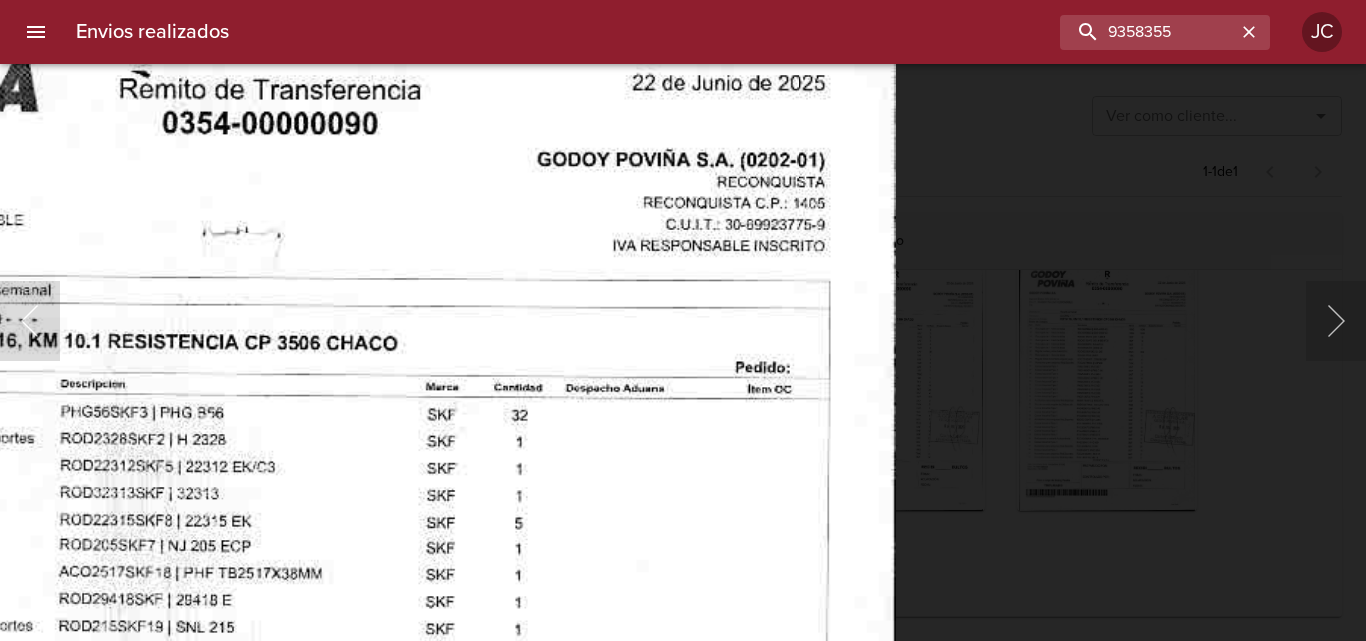 click at bounding box center (269, 820) 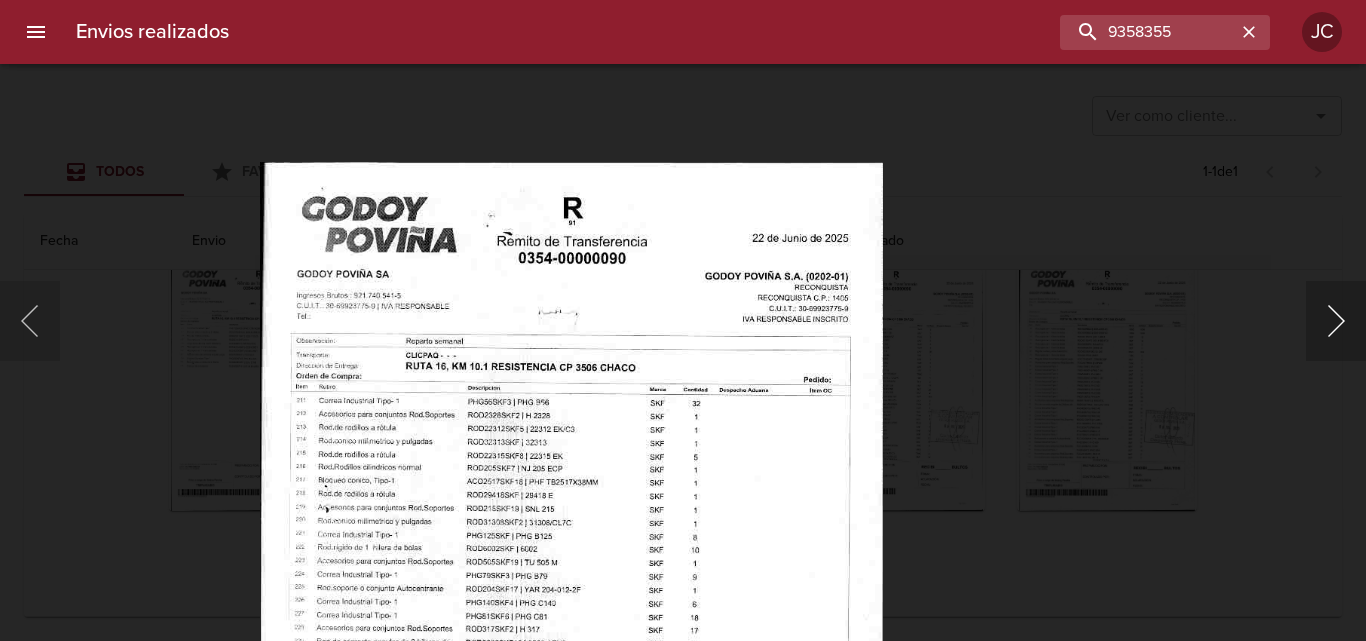 click at bounding box center (1336, 321) 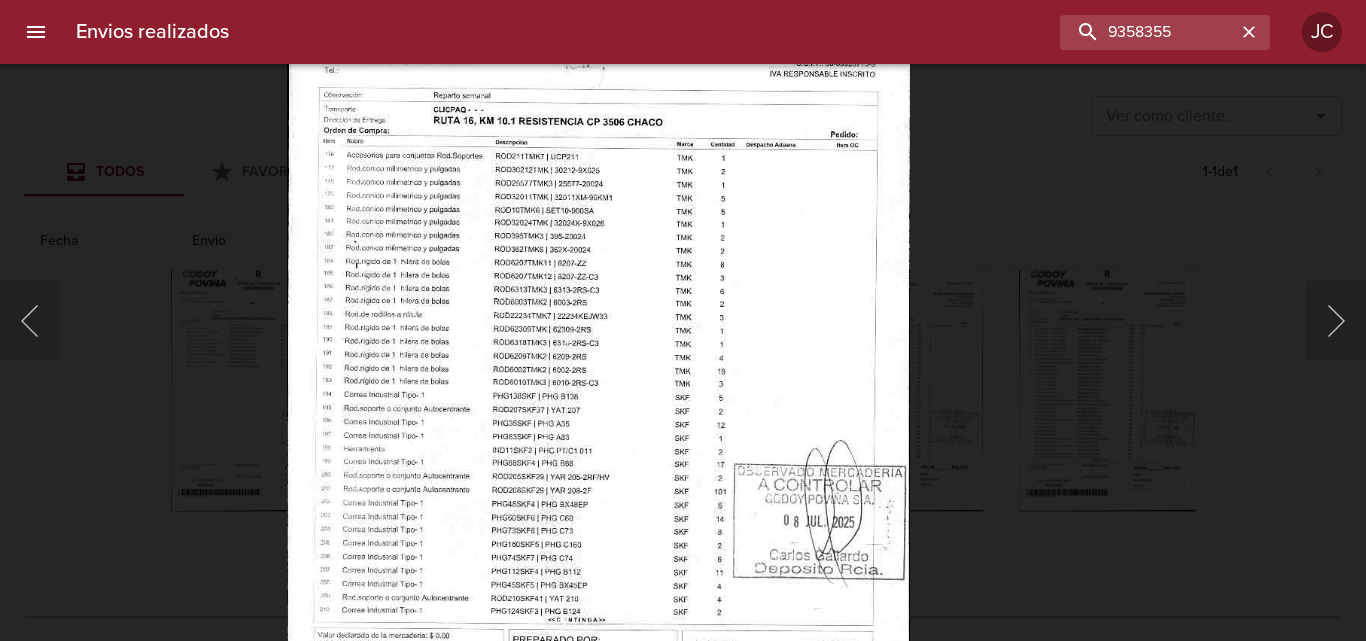 drag, startPoint x: 935, startPoint y: 351, endPoint x: 826, endPoint y: 352, distance: 109.004585 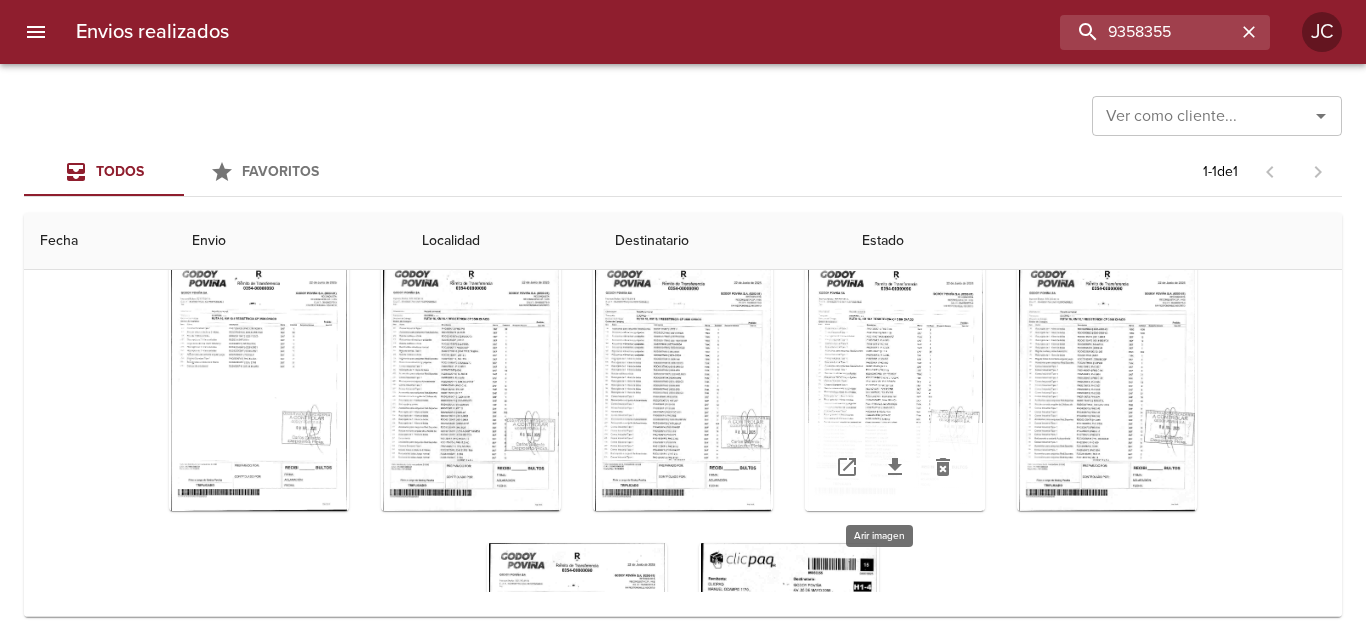 click at bounding box center (895, 386) 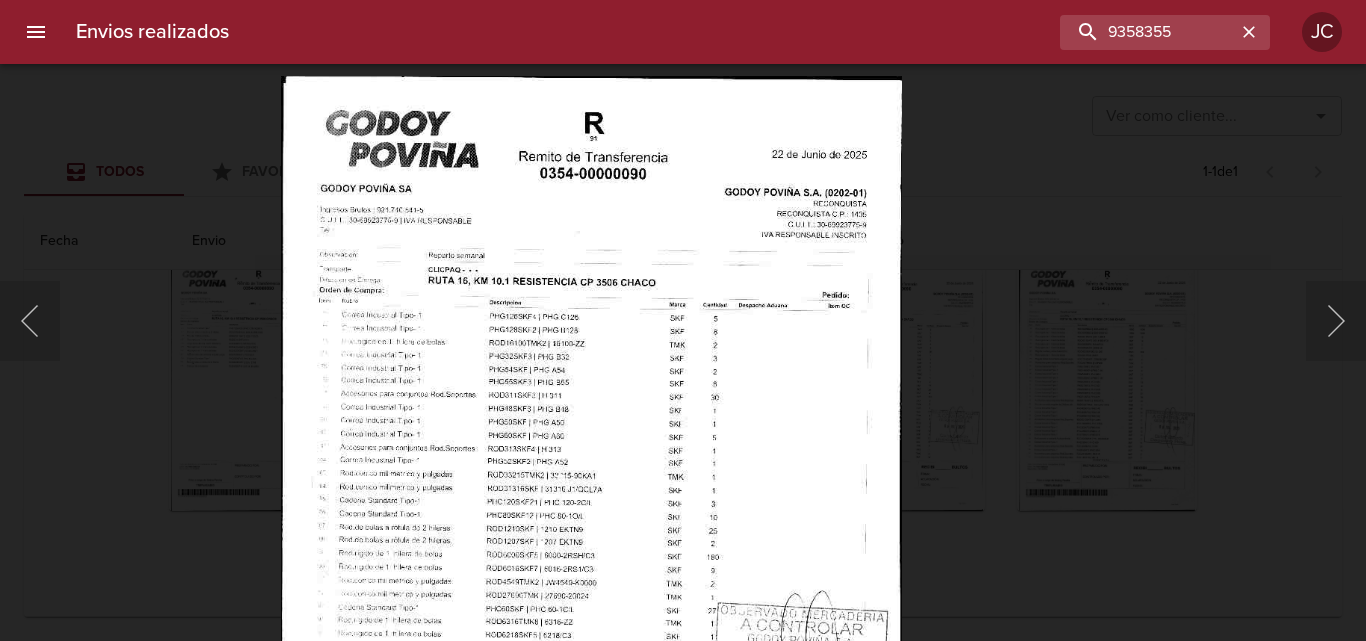 click at bounding box center [591, 518] 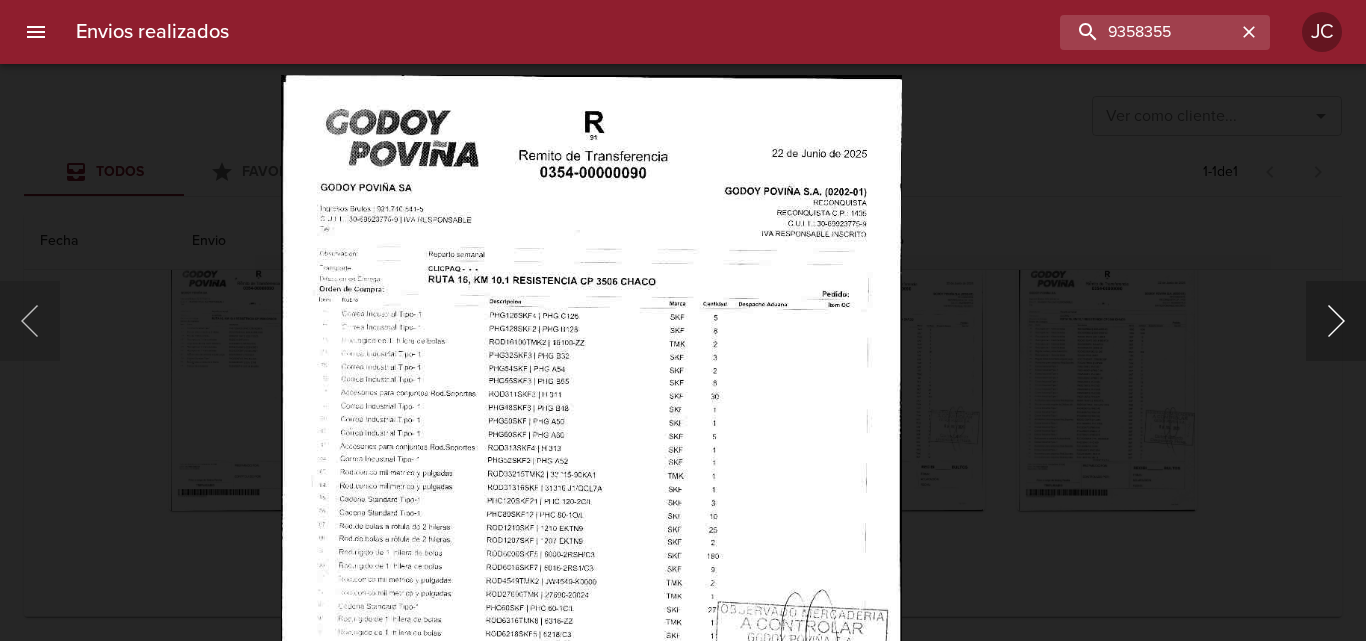click at bounding box center (1336, 321) 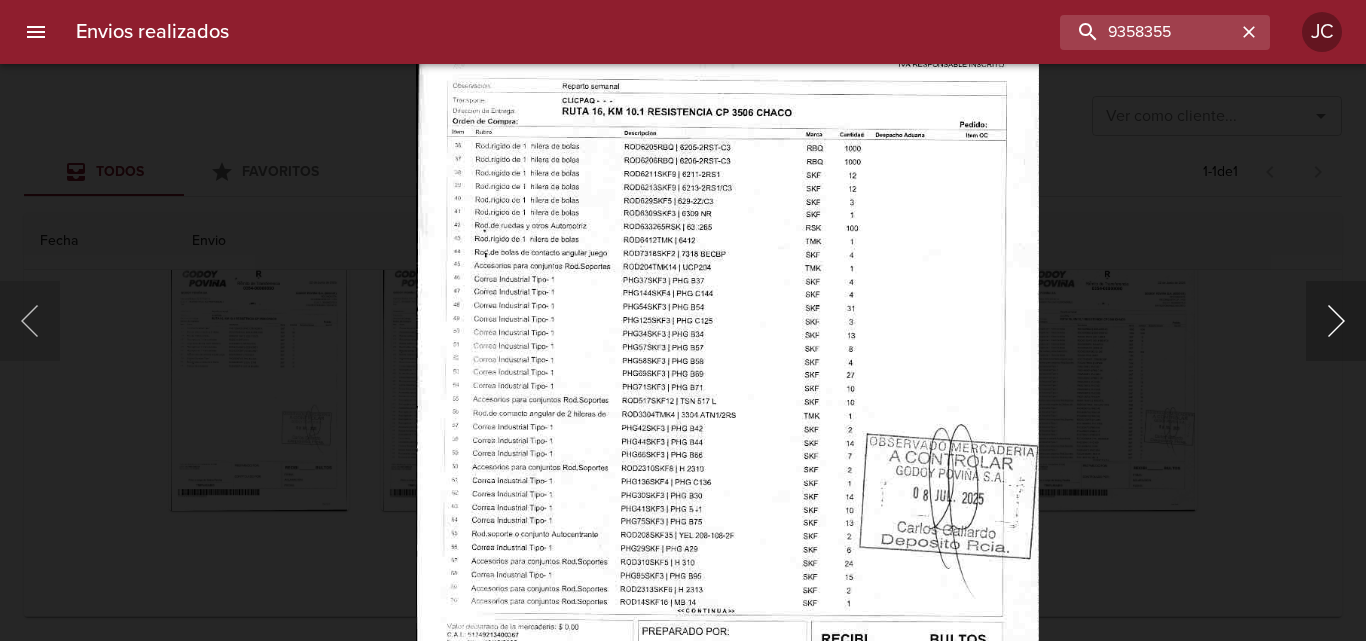 click at bounding box center [1336, 321] 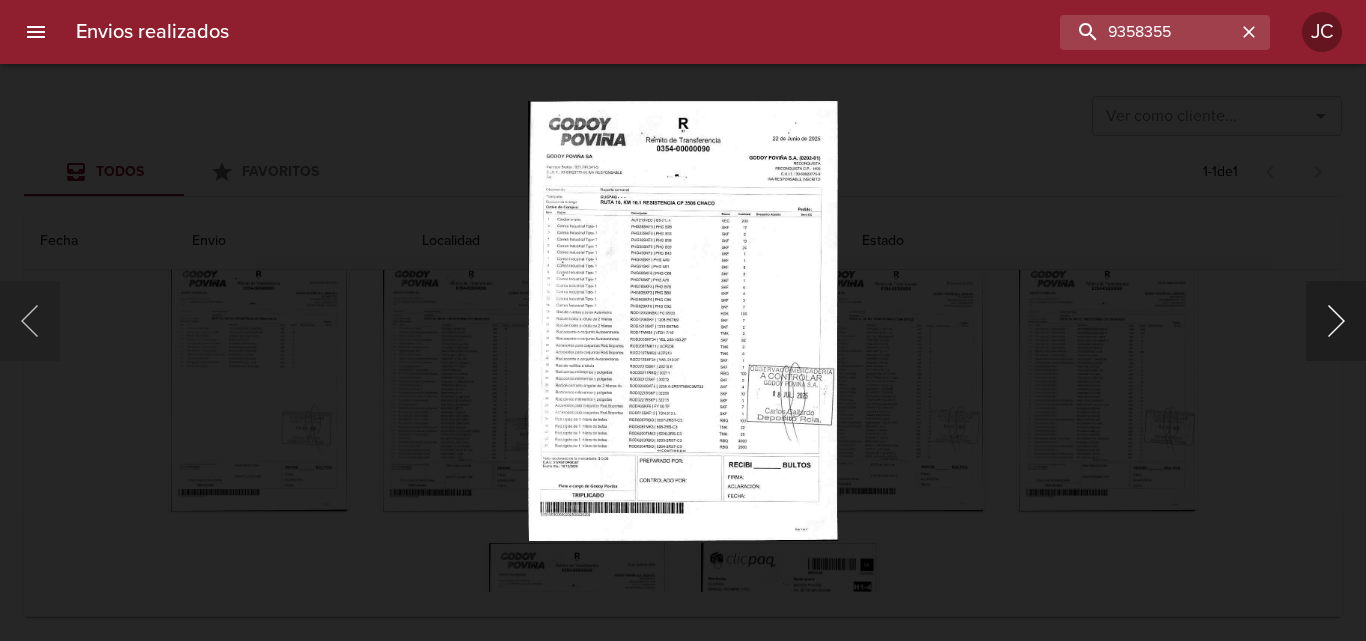 click at bounding box center [1336, 321] 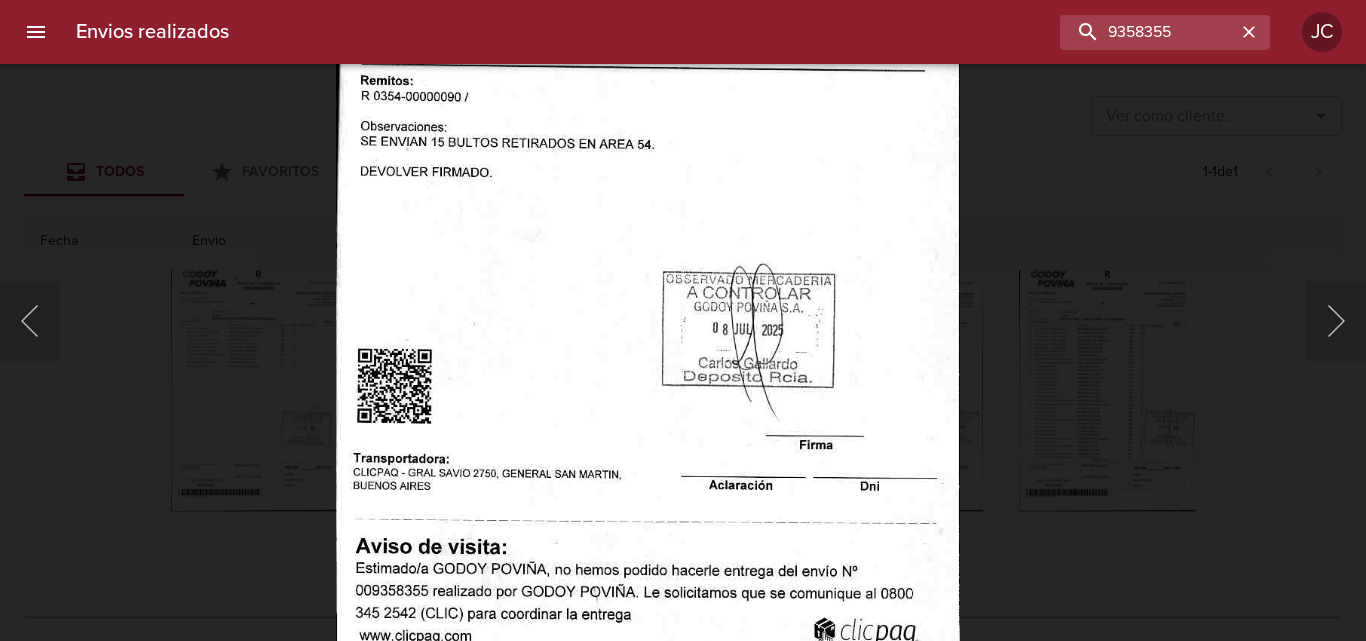 click at bounding box center (648, 245) 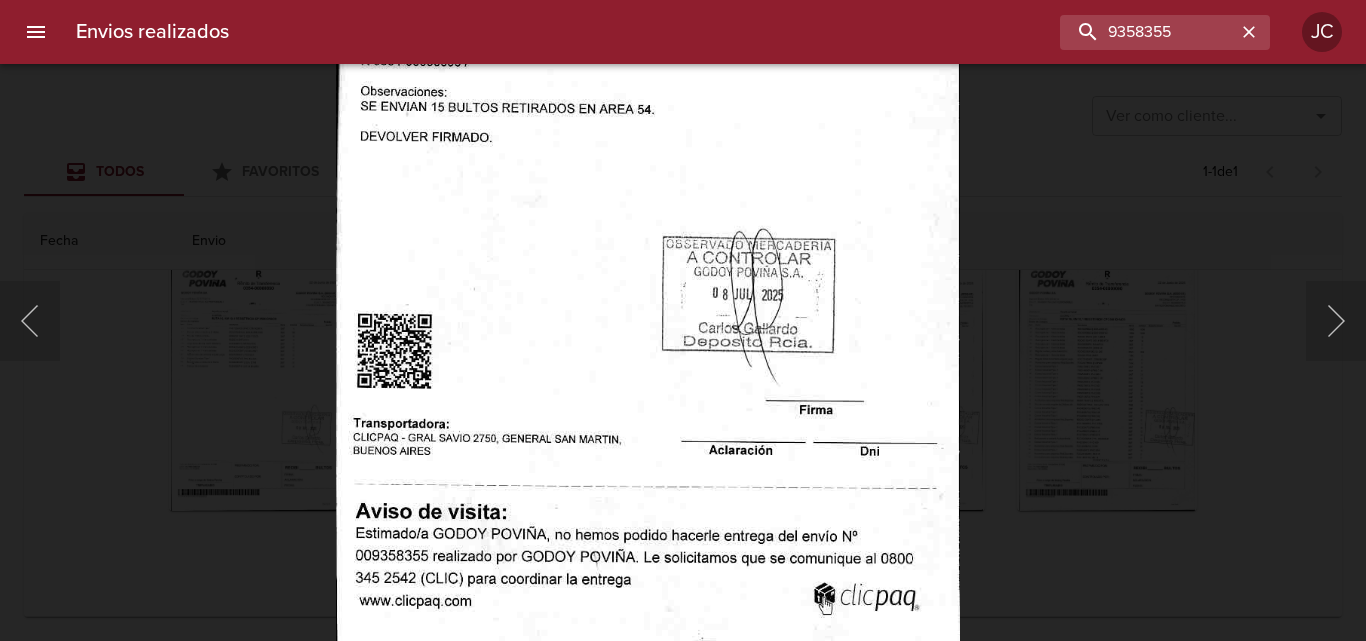 click at bounding box center [683, 320] 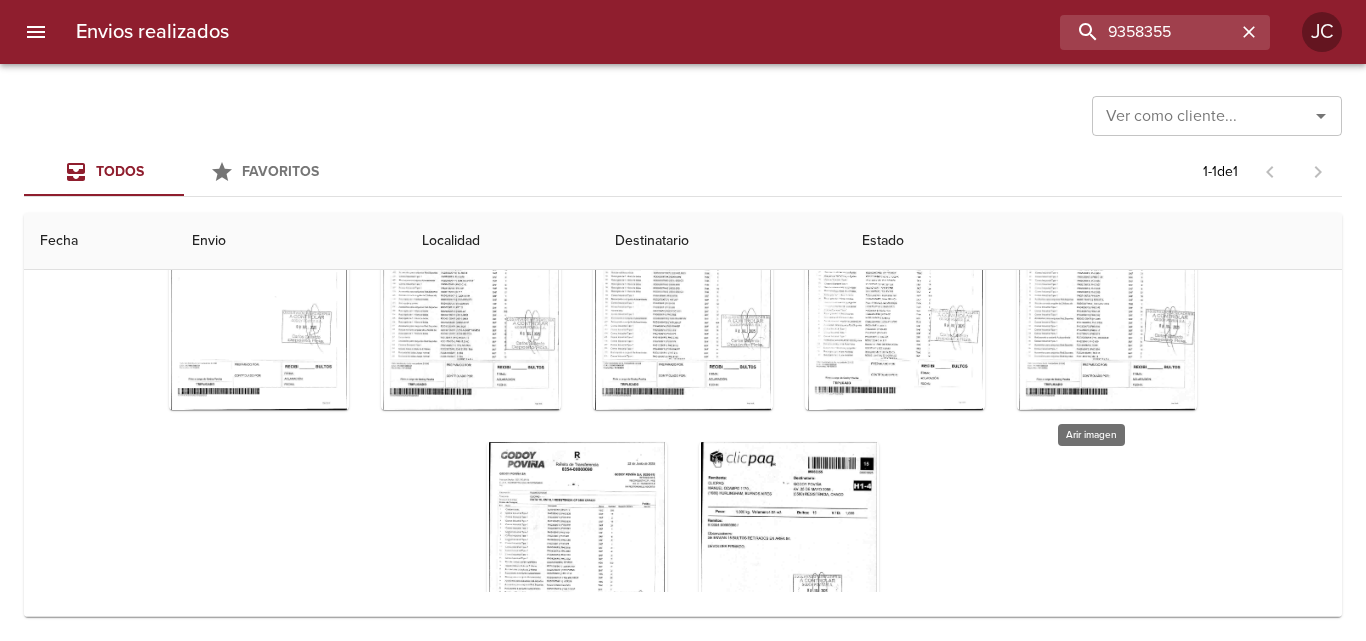 scroll, scrollTop: 217, scrollLeft: 0, axis: vertical 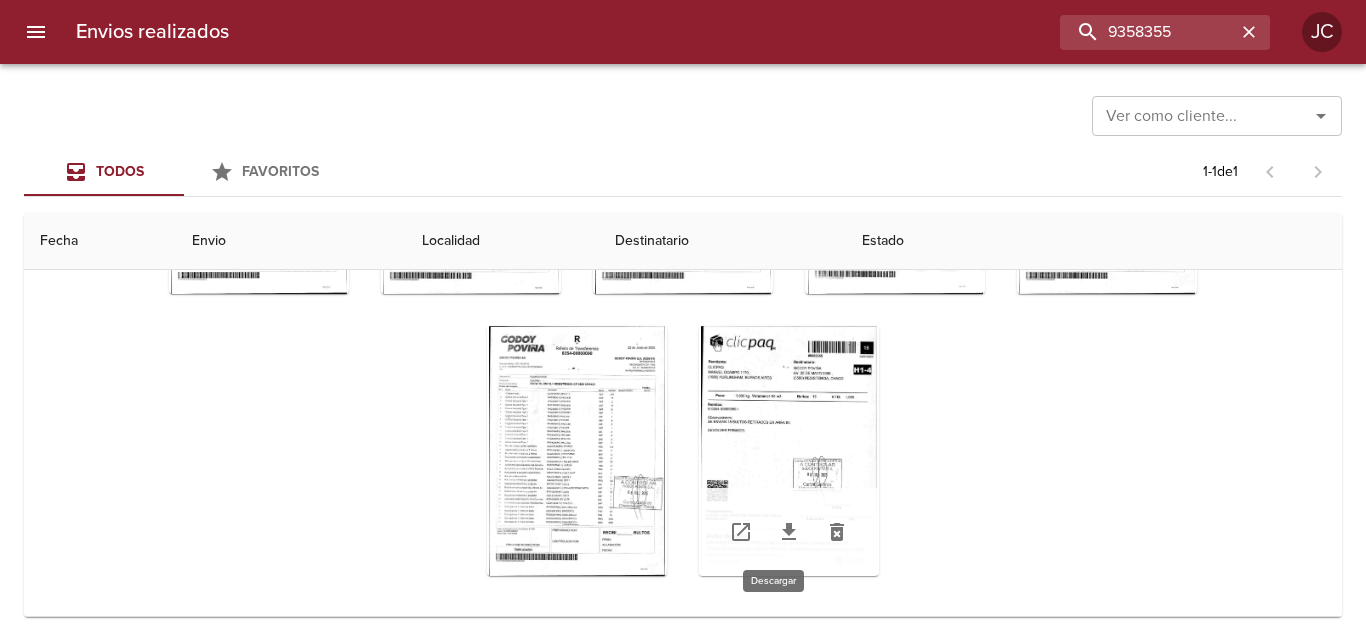 click 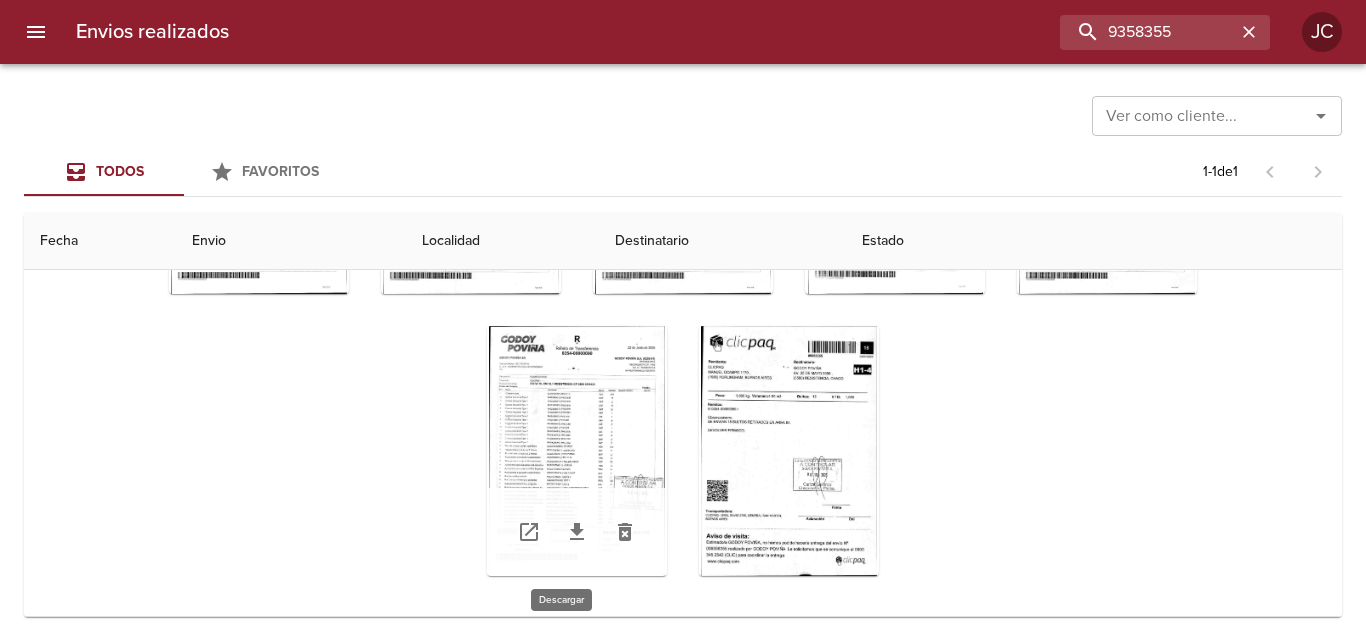 click 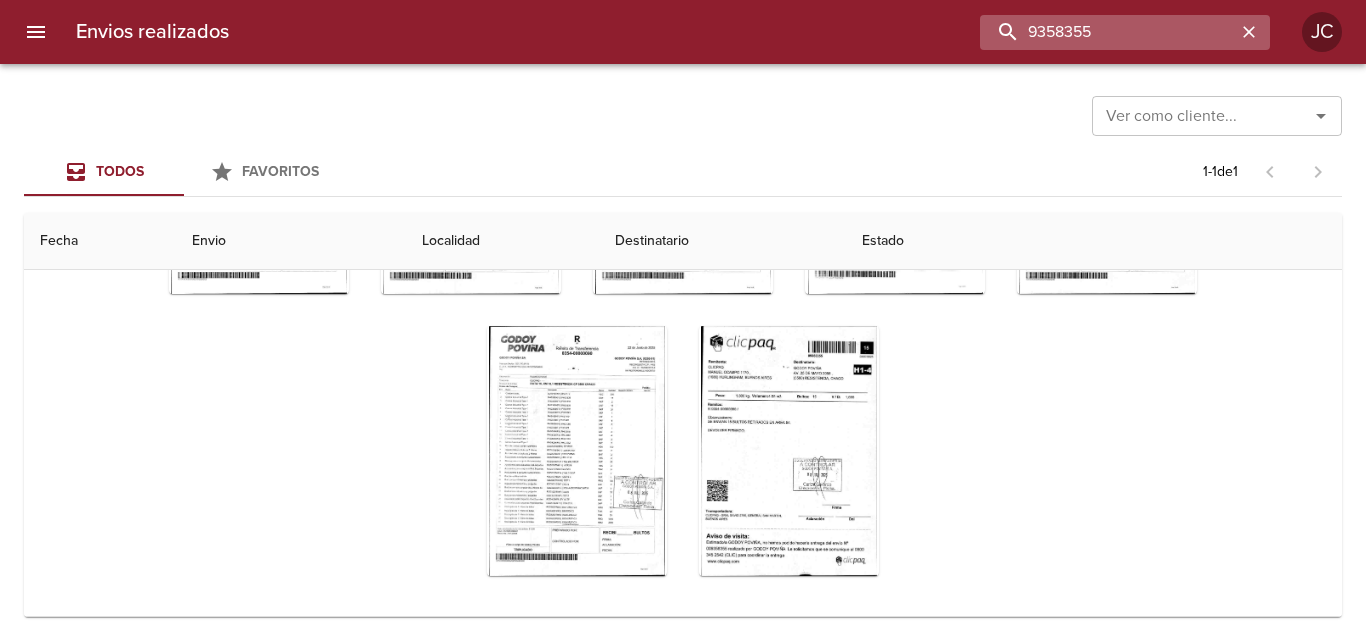 click on "9358355" at bounding box center [1108, 32] 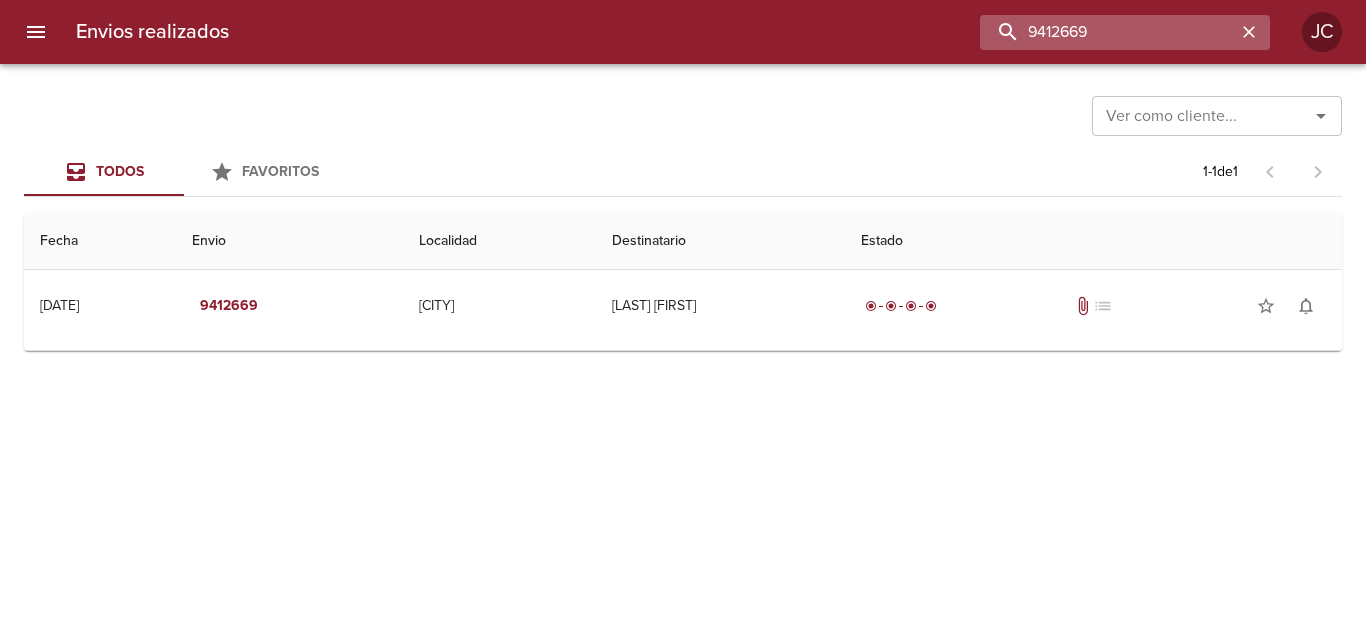 scroll, scrollTop: 0, scrollLeft: 0, axis: both 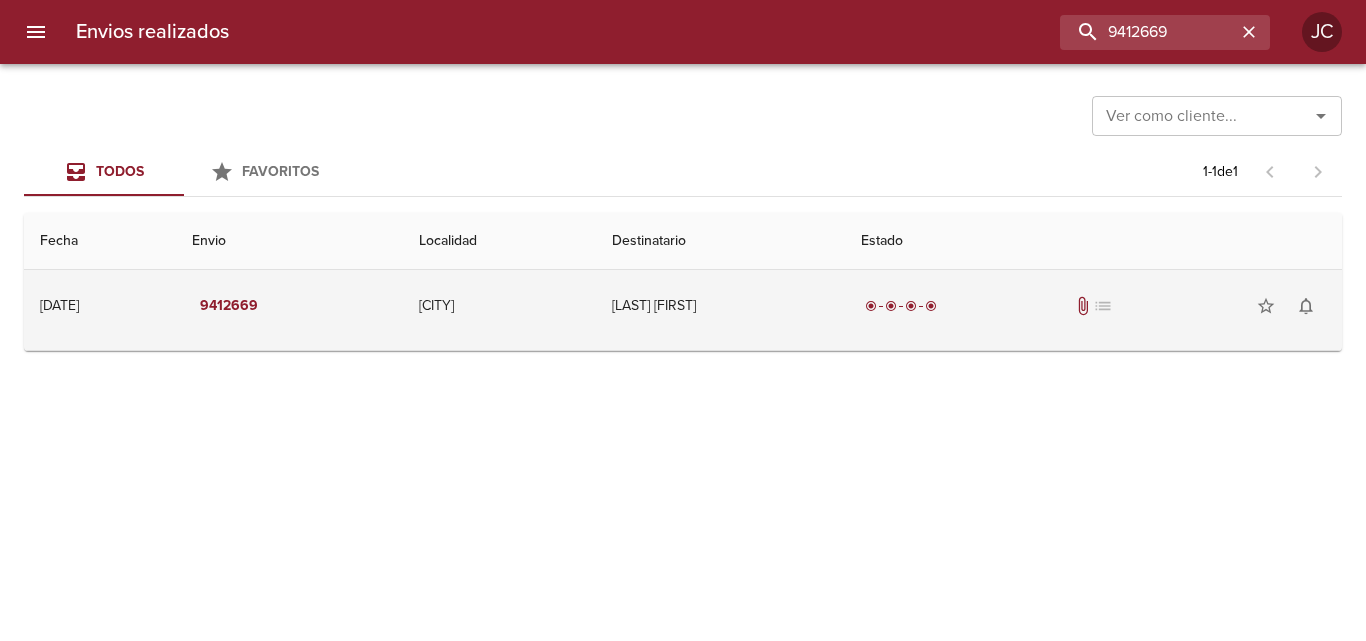 click on "[LAST] [FIRST]" at bounding box center (720, 306) 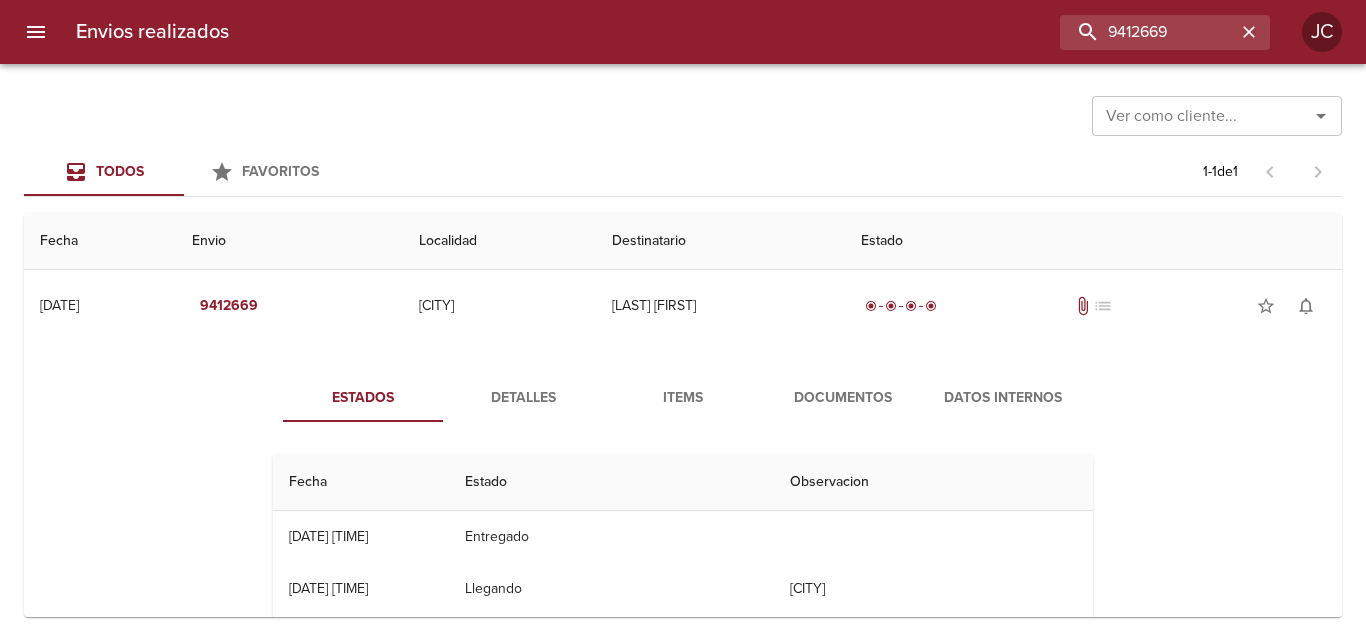 click on "Documentos" at bounding box center (843, 398) 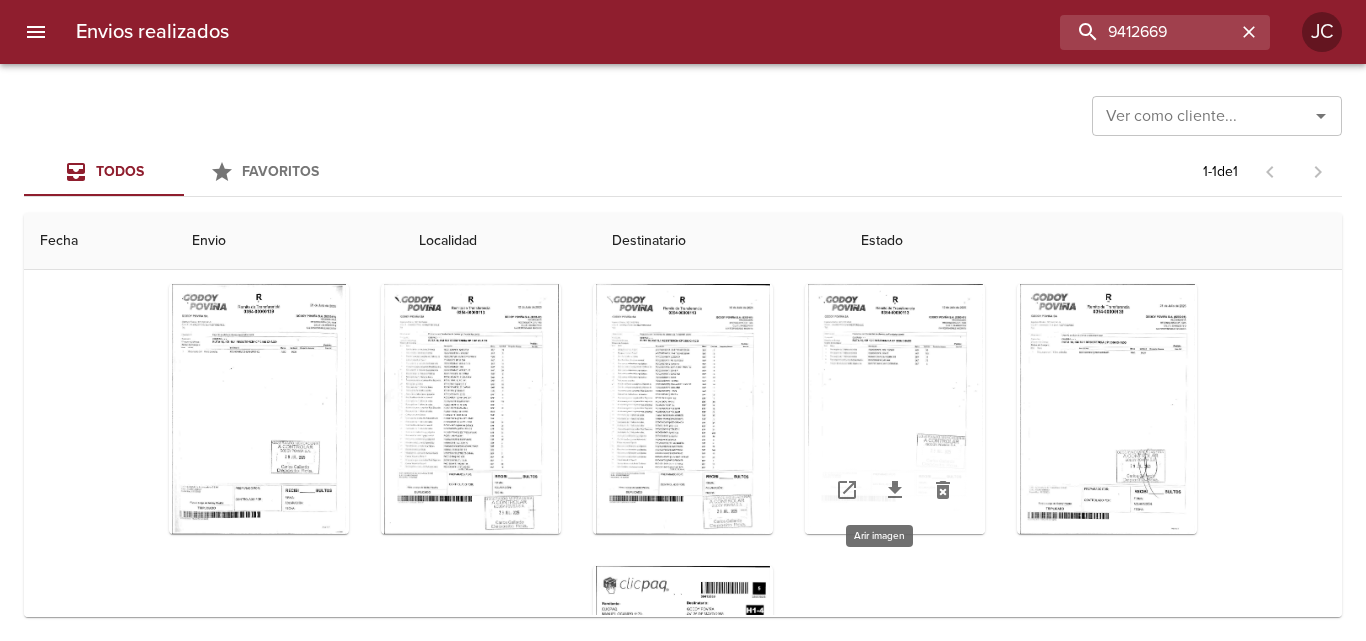 scroll, scrollTop: 246, scrollLeft: 0, axis: vertical 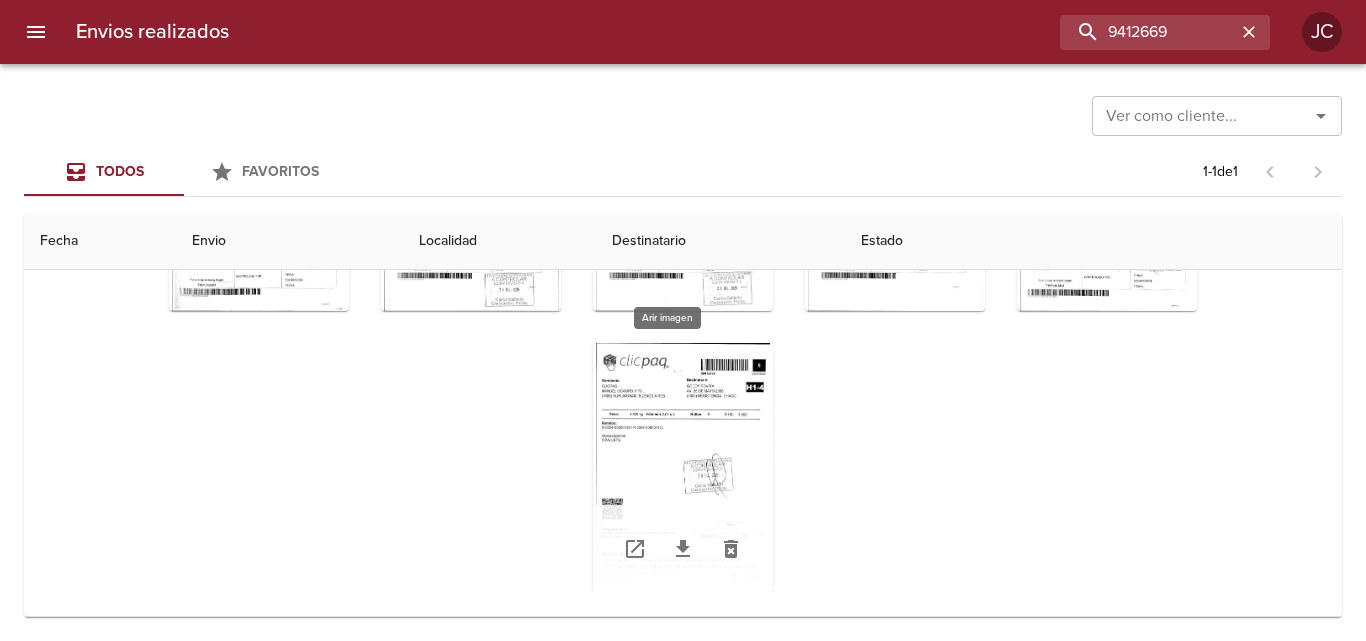 click at bounding box center (683, 468) 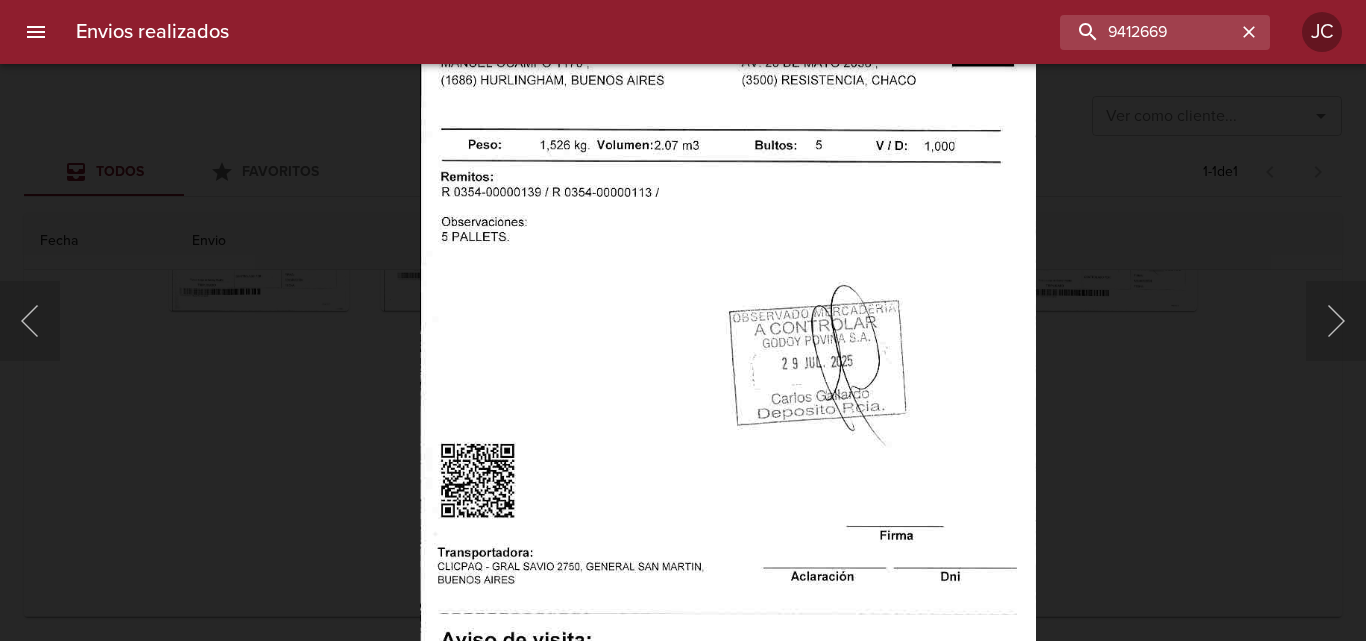 click at bounding box center [728, 335] 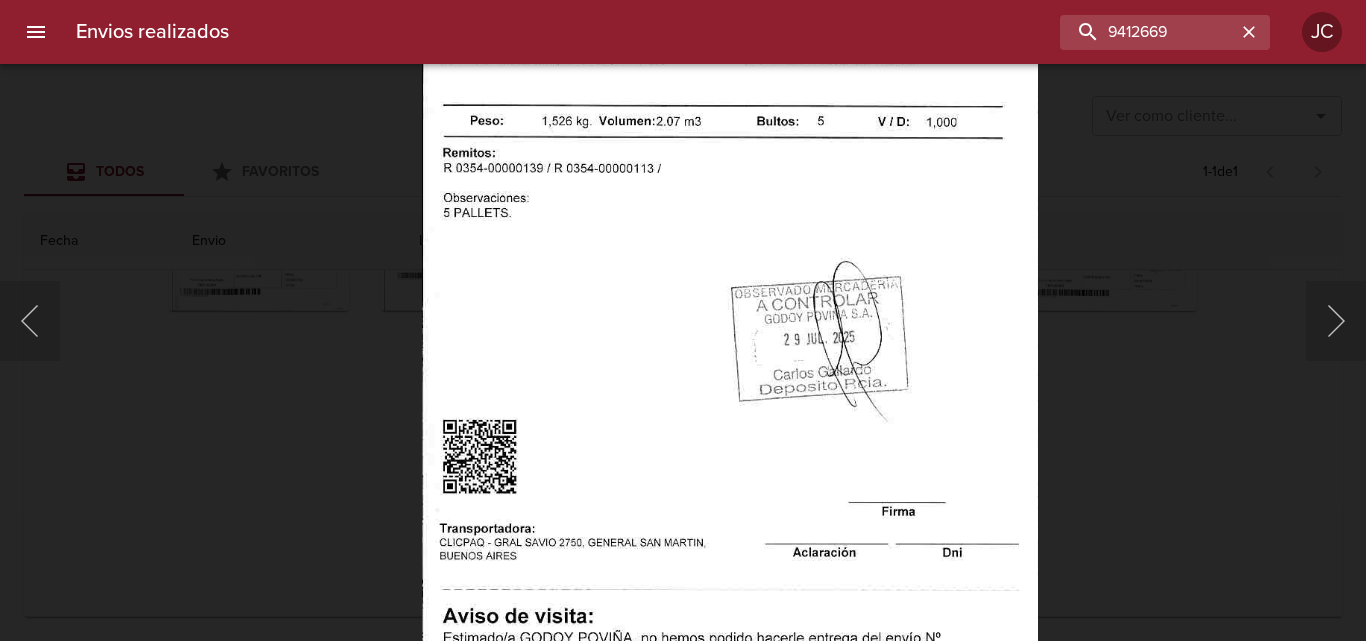 click at bounding box center [730, 311] 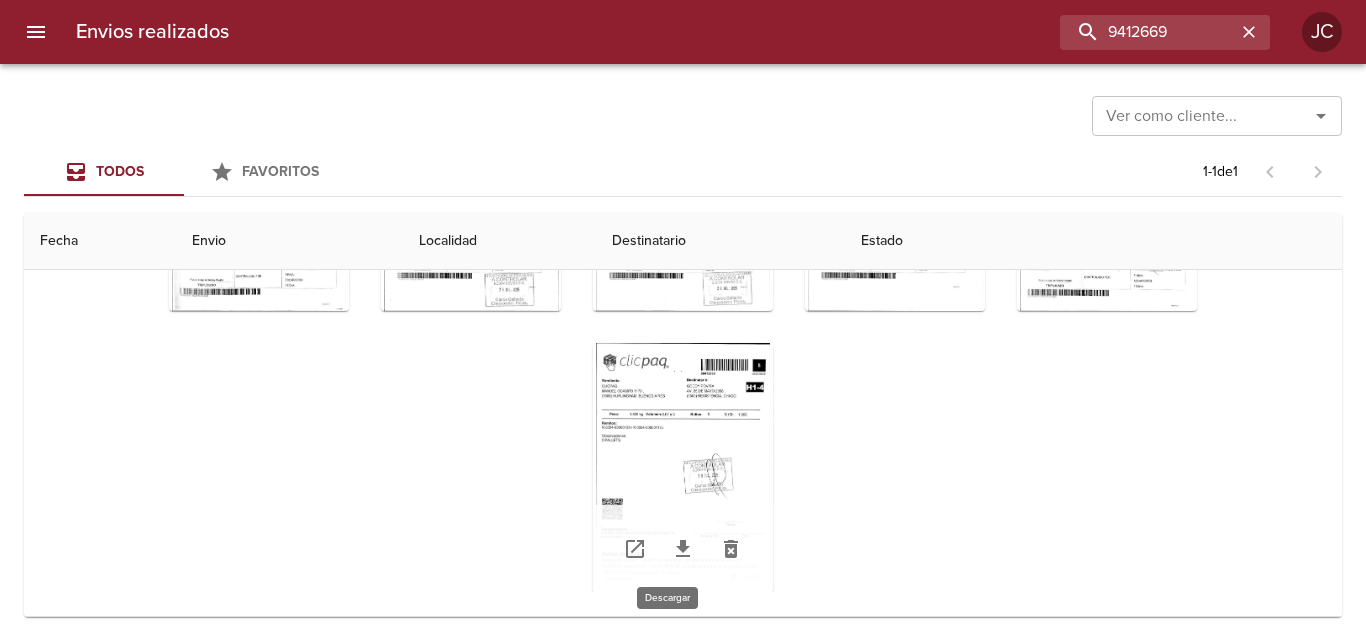 click 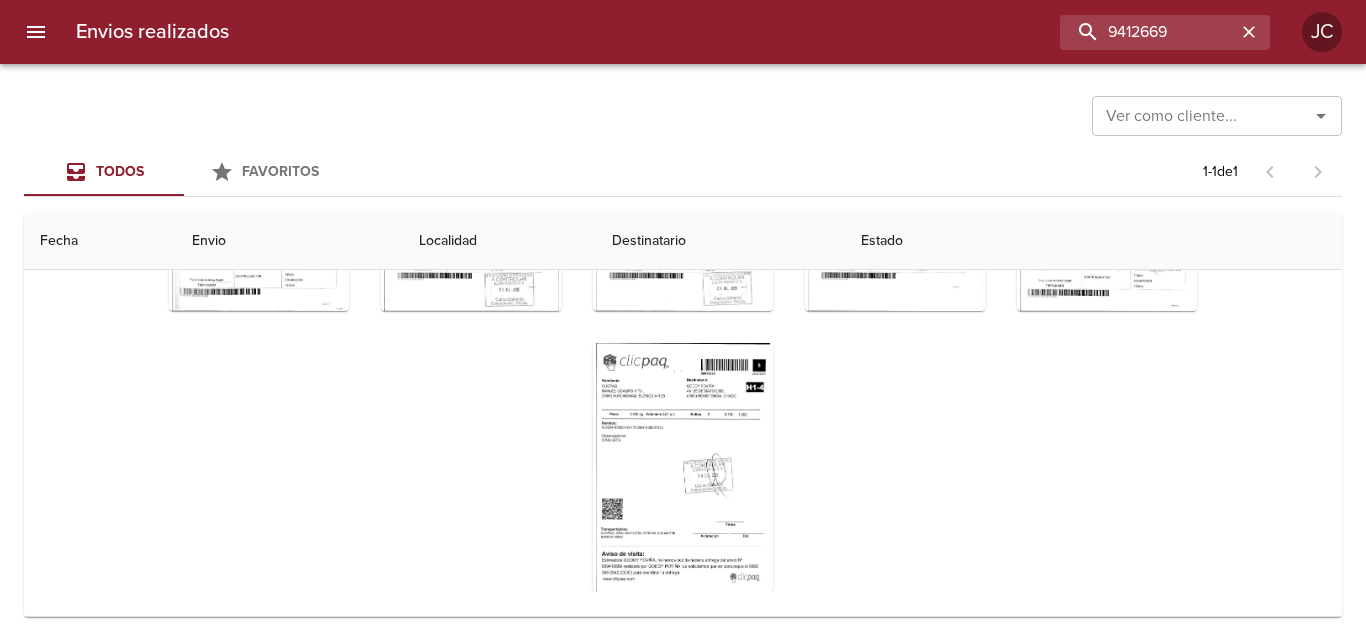 scroll, scrollTop: 0, scrollLeft: 0, axis: both 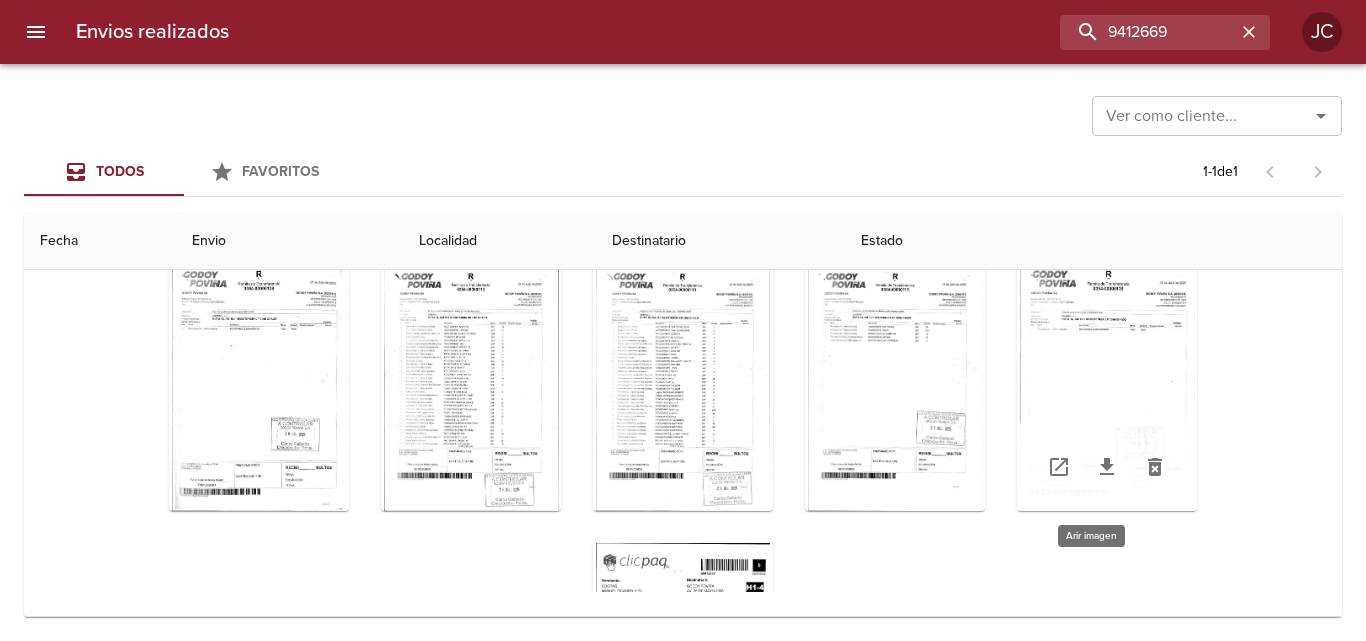 click at bounding box center [1107, 386] 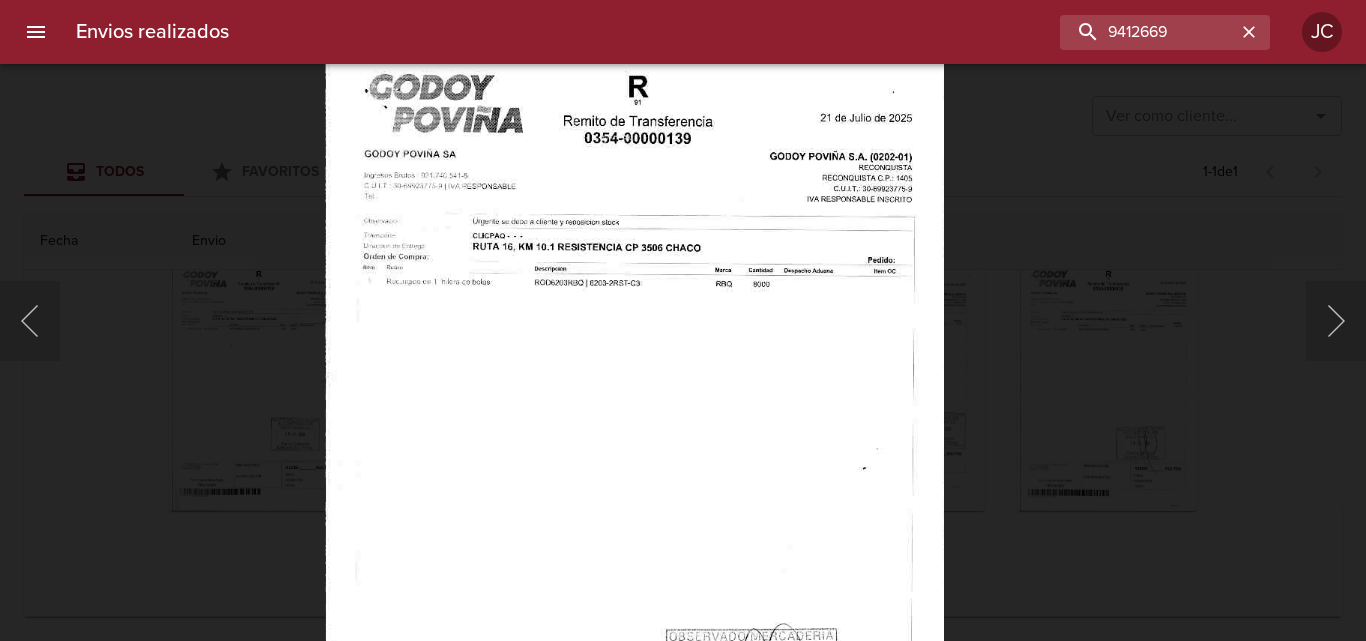 click at bounding box center [634, 483] 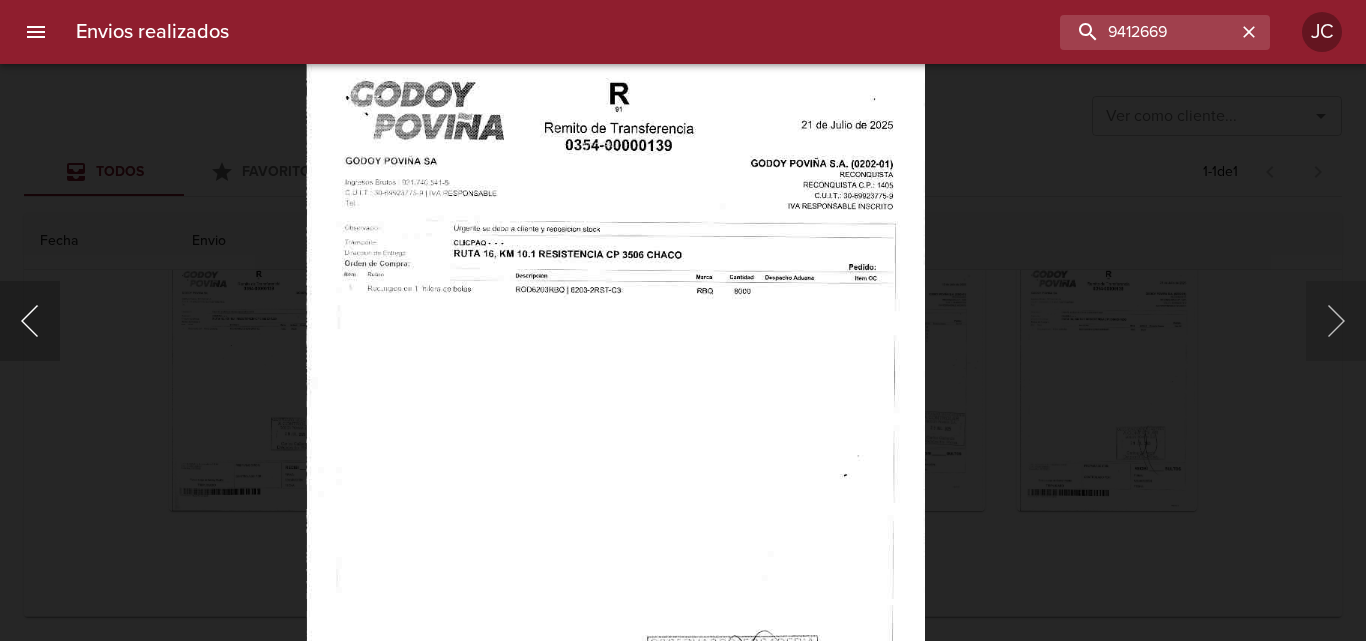 click at bounding box center (30, 321) 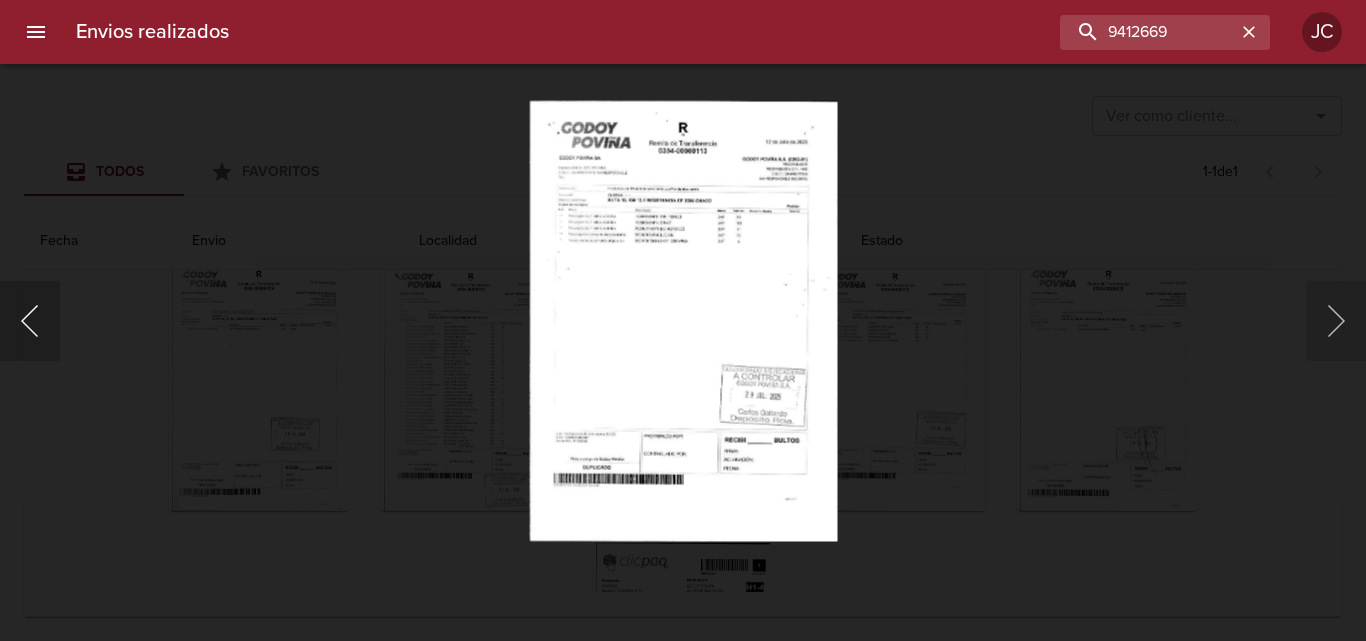 click at bounding box center (30, 321) 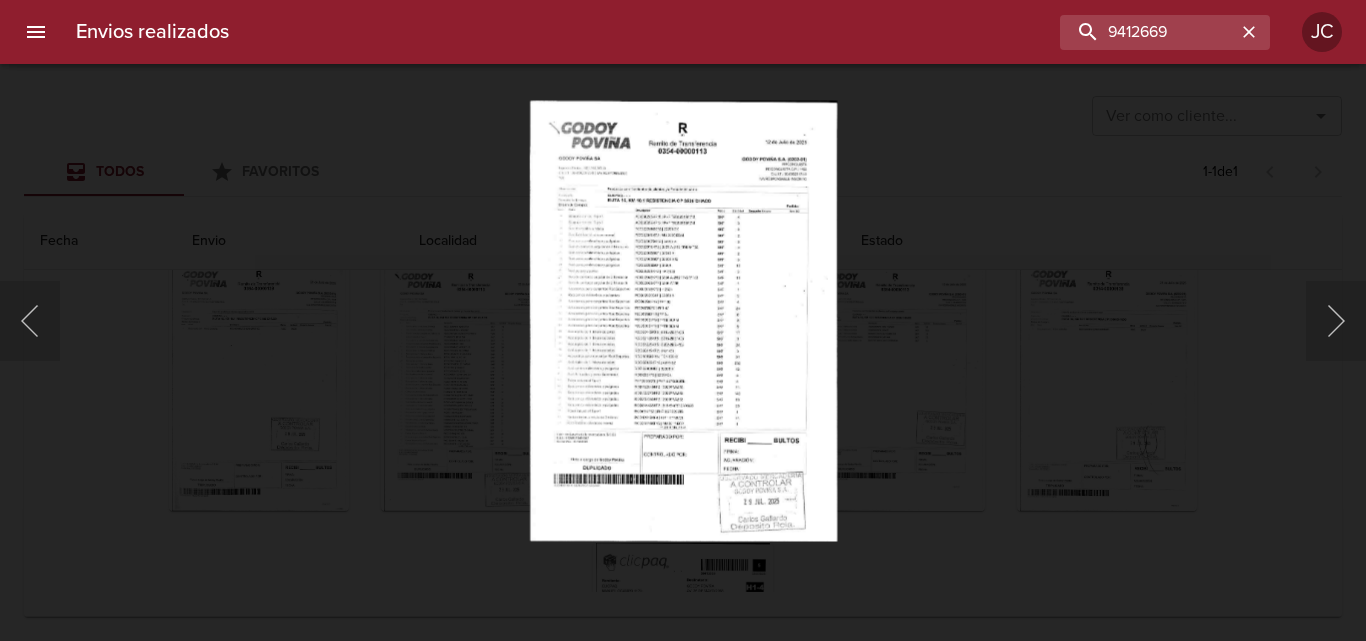 click at bounding box center [683, 320] 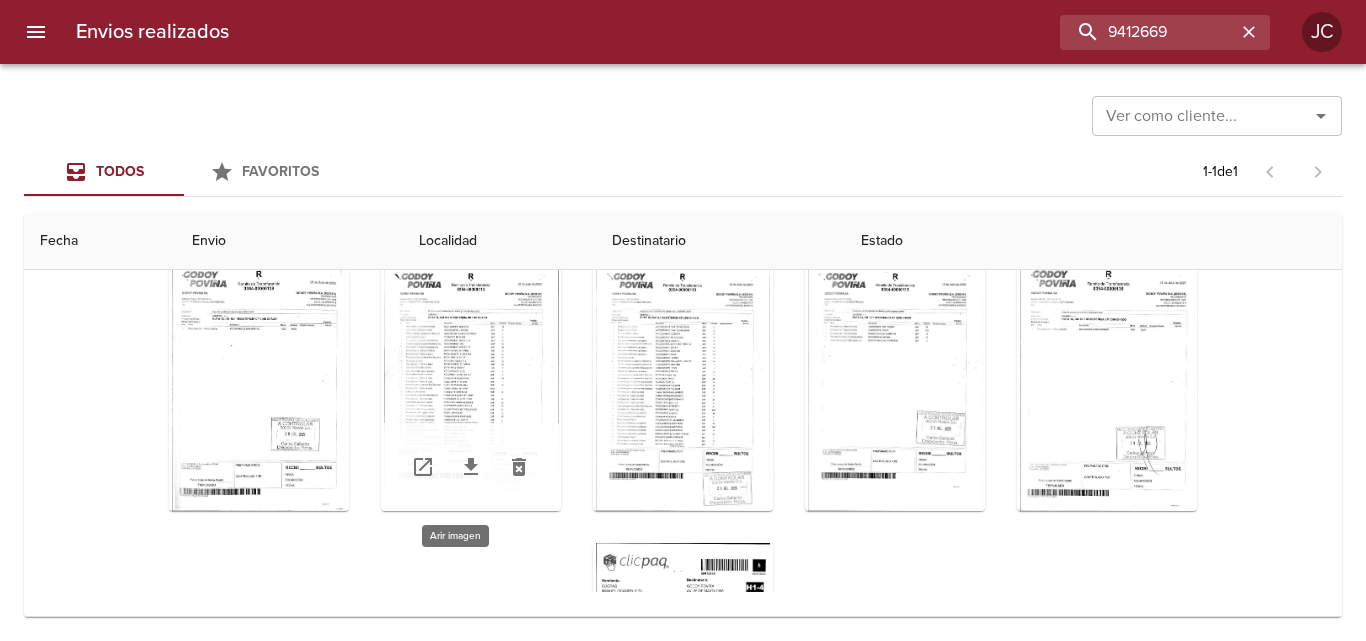 click at bounding box center (471, 386) 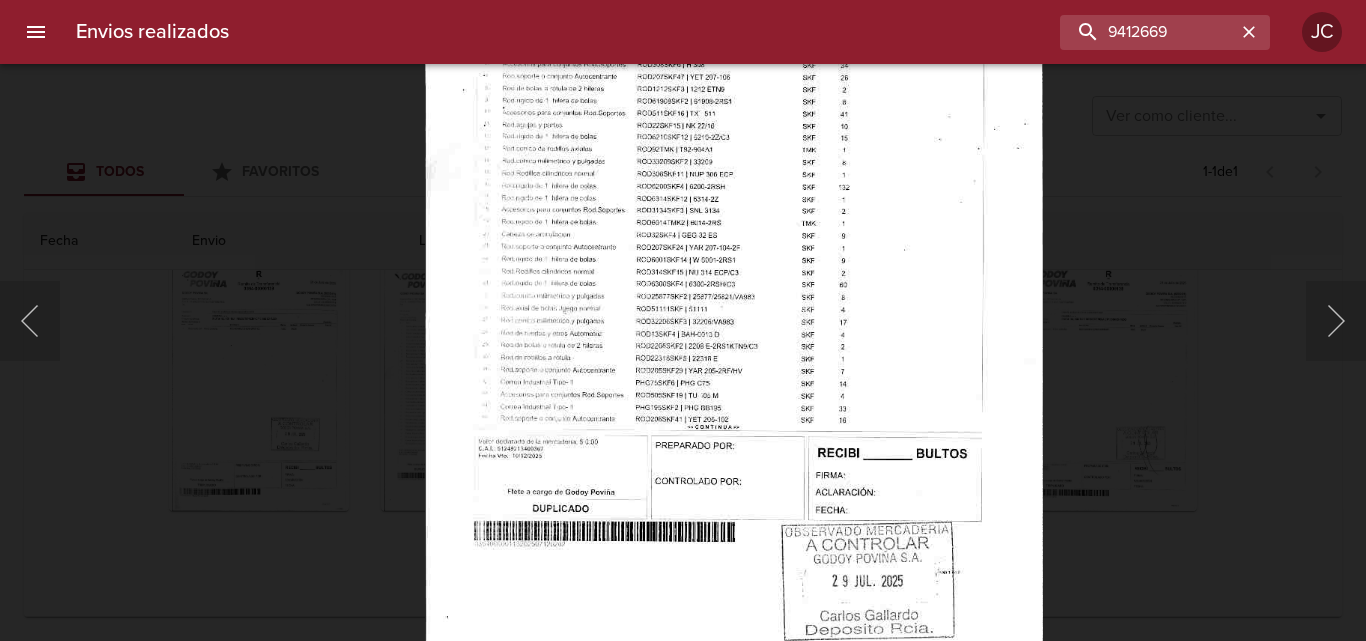 click at bounding box center [734, 214] 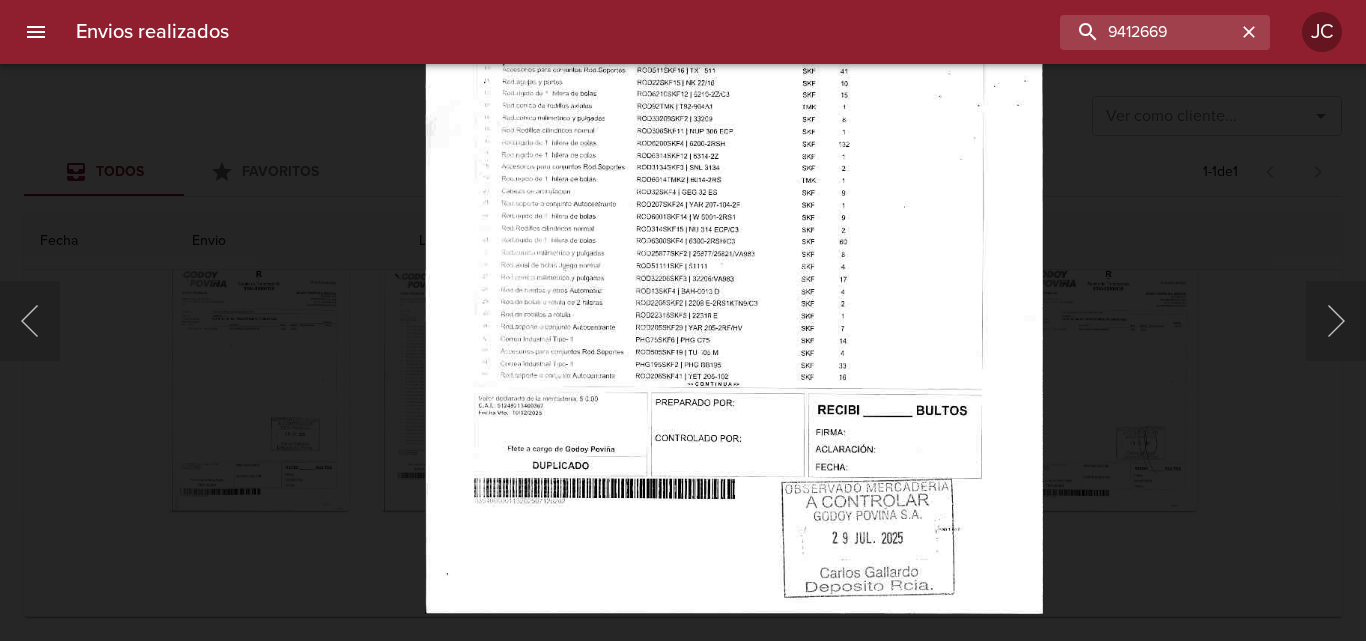 click at bounding box center [734, 171] 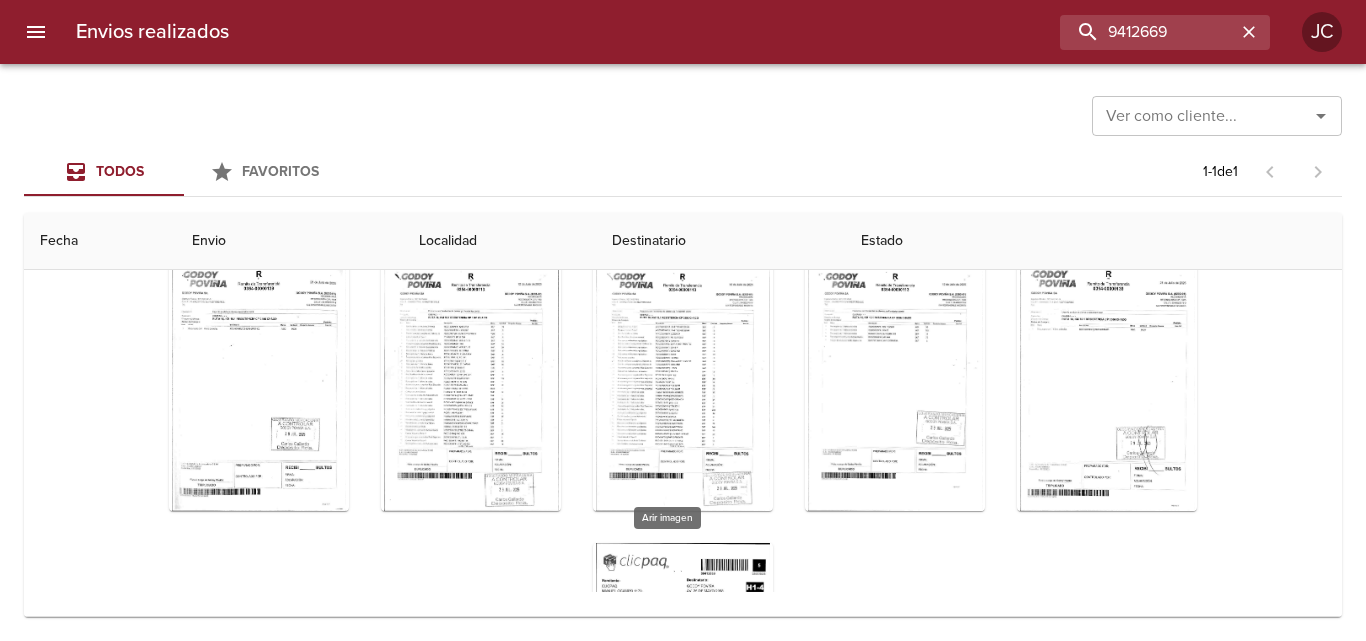 click at bounding box center [683, 668] 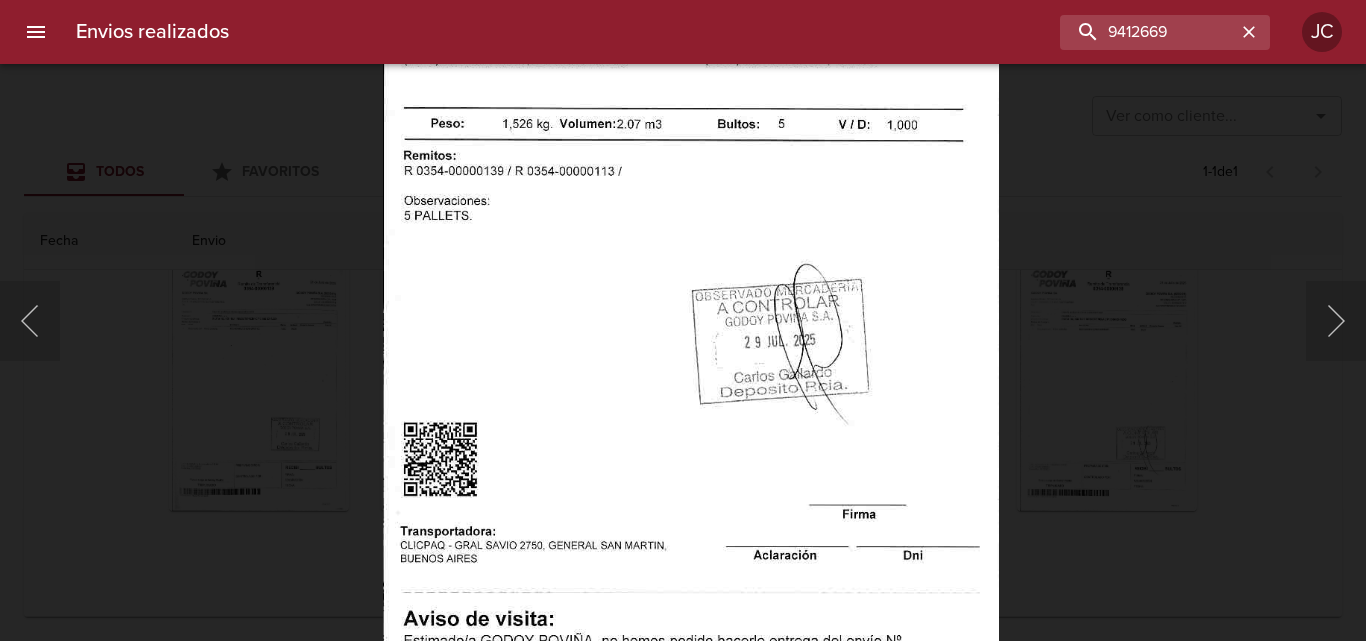click at bounding box center (683, 320) 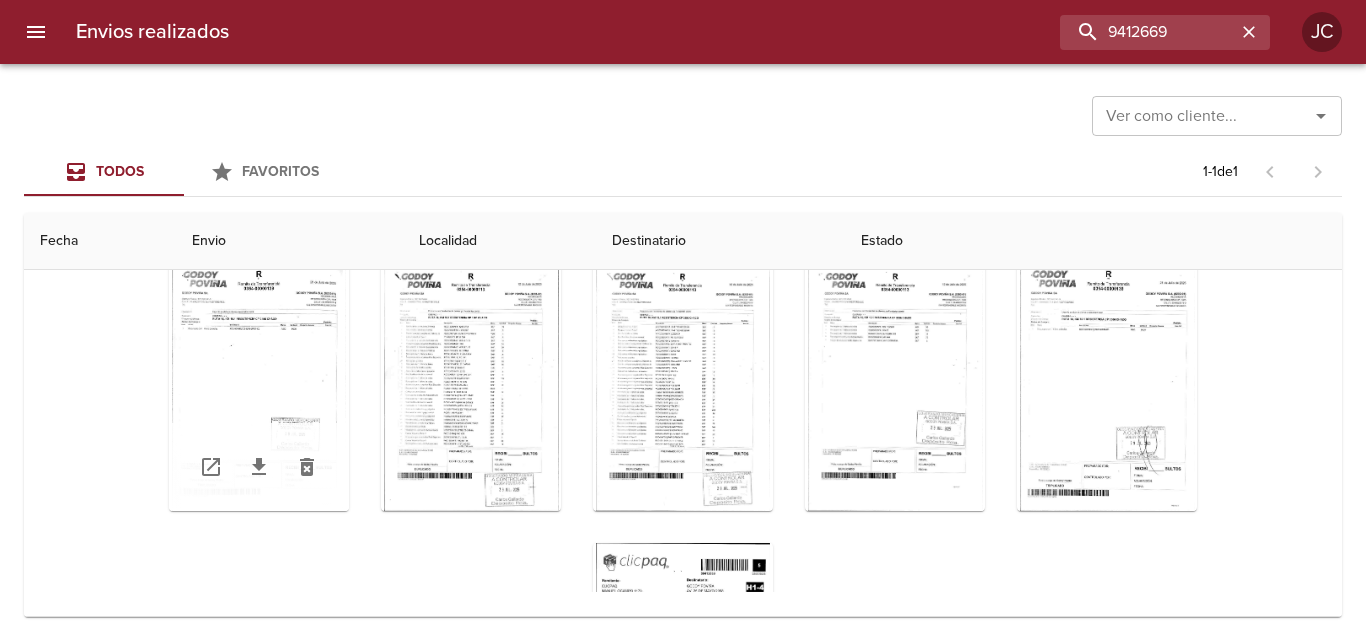 click at bounding box center (259, 386) 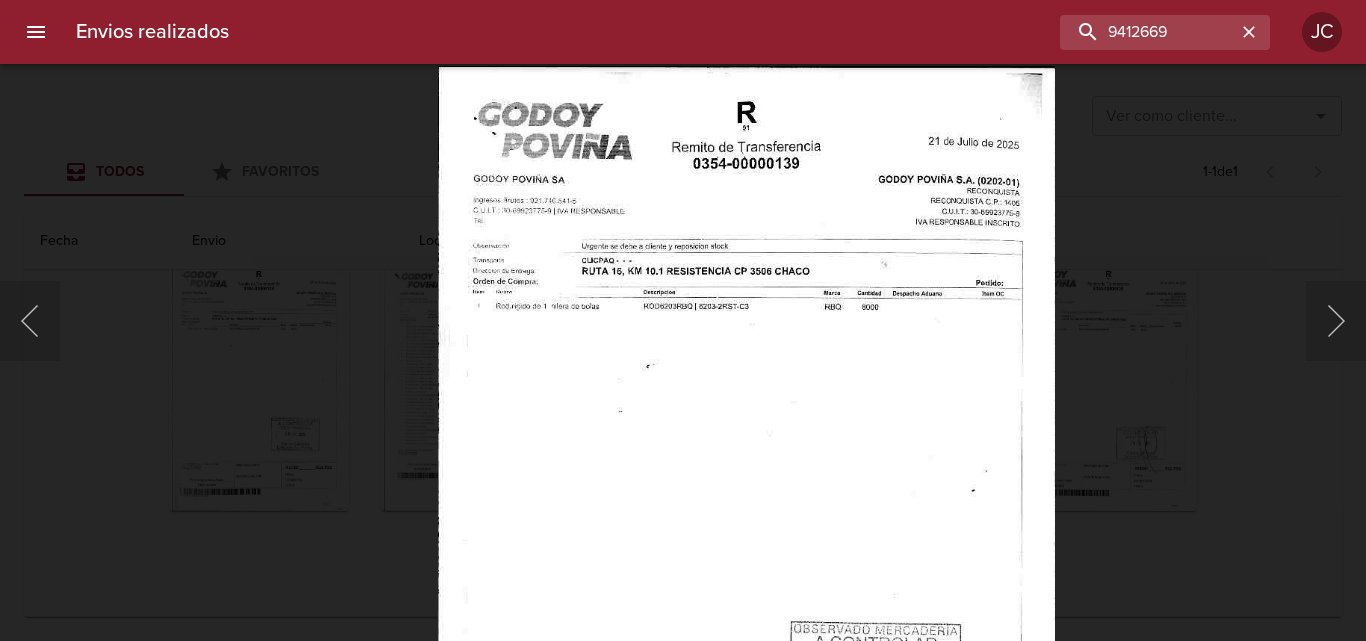 click at bounding box center (746, 509) 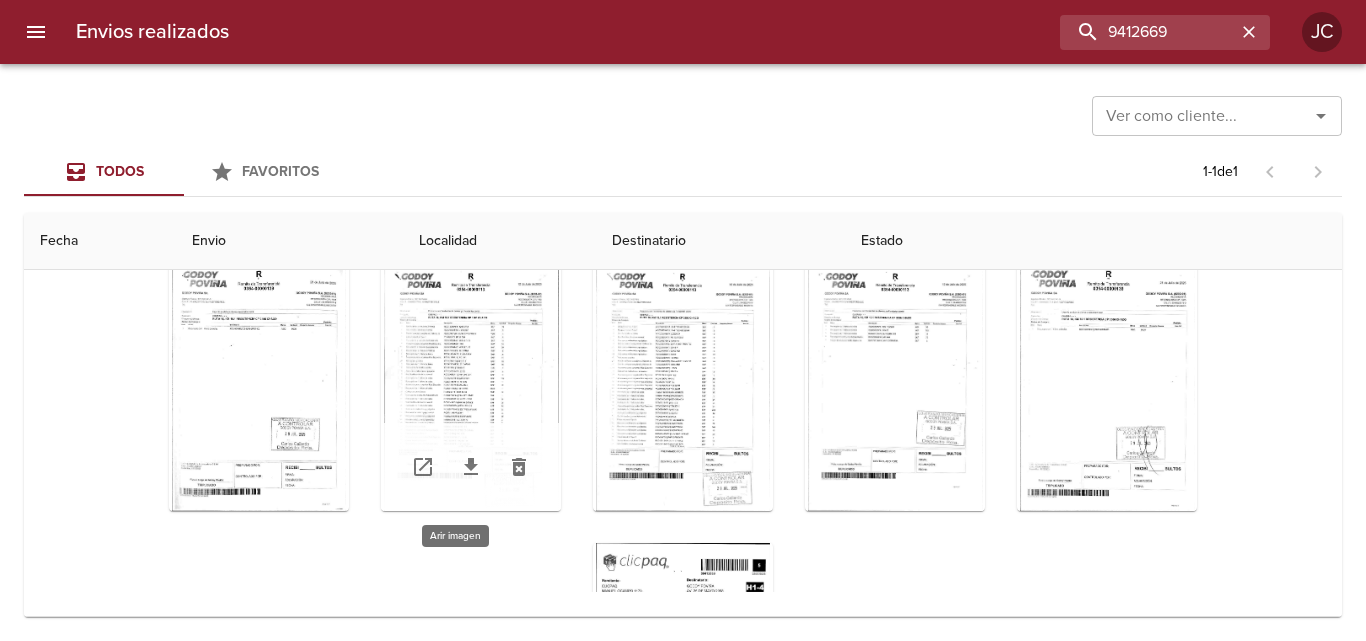 click at bounding box center (471, 386) 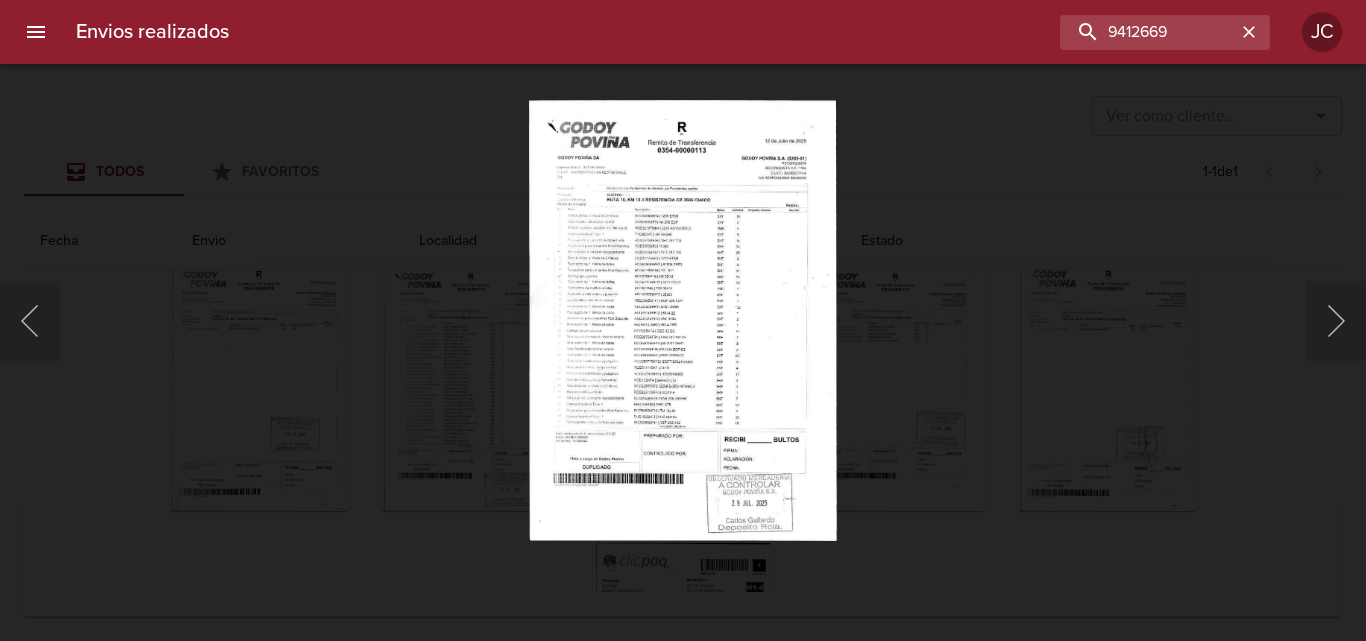 drag, startPoint x: 870, startPoint y: 226, endPoint x: 620, endPoint y: 337, distance: 273.53427 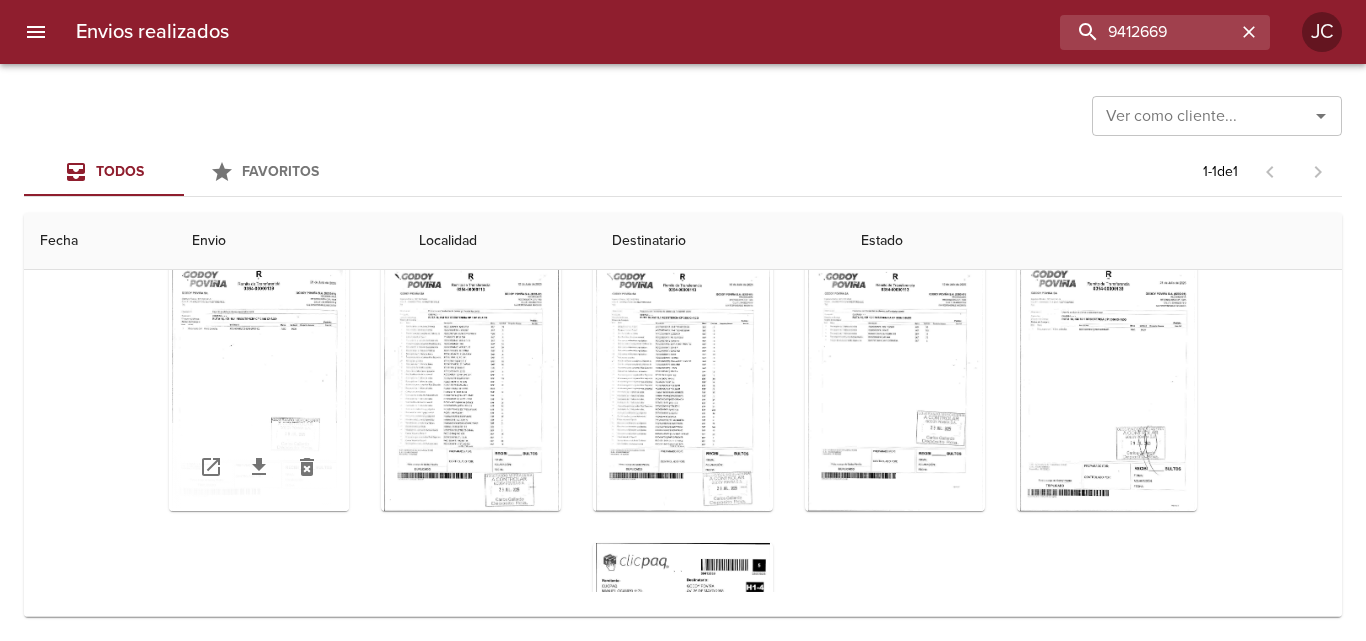 click 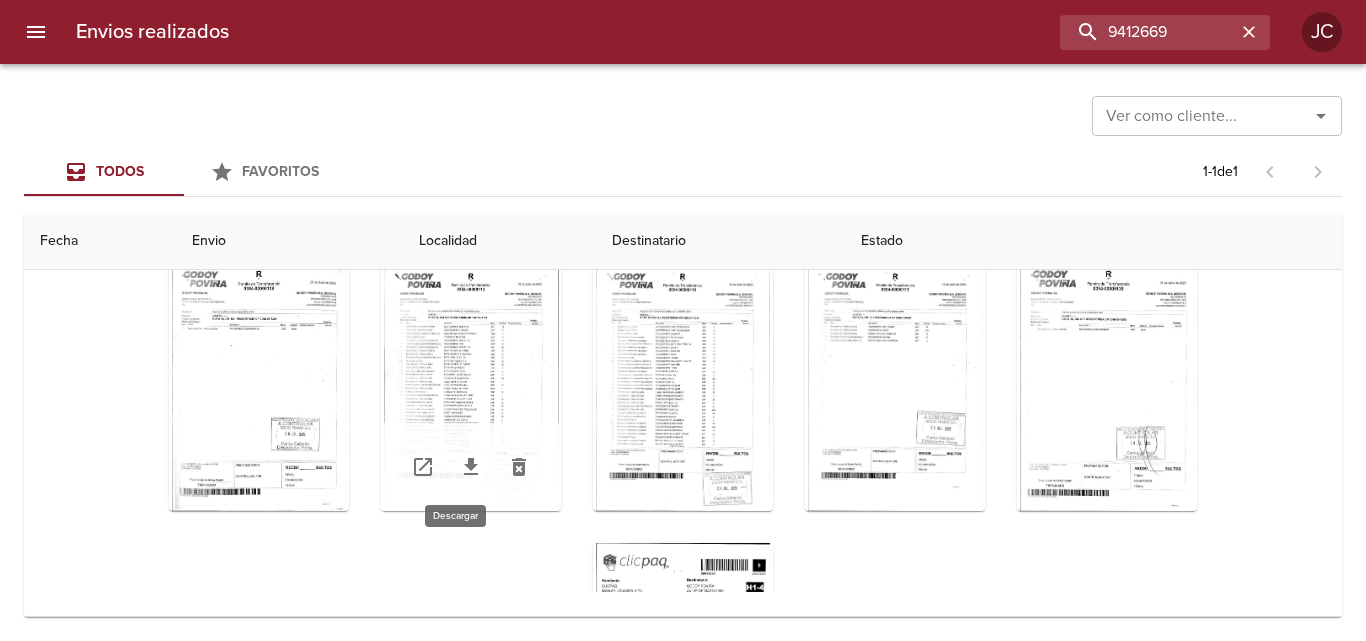 click 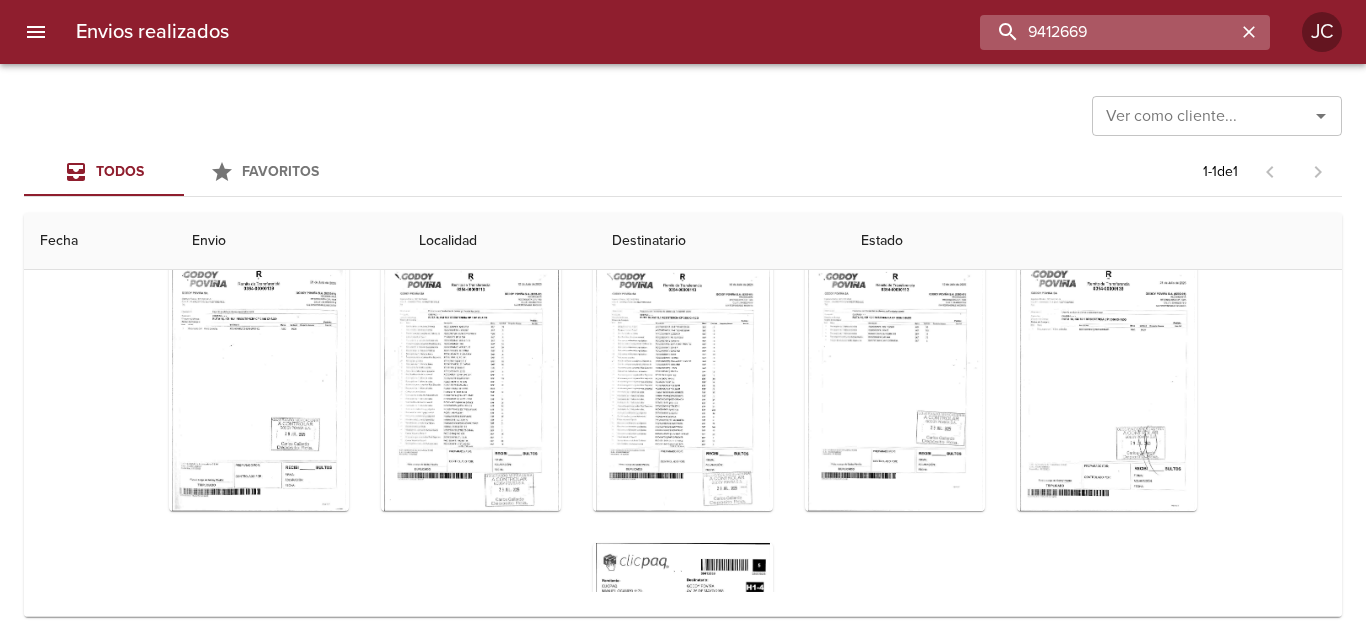 click on "9412669" at bounding box center [1108, 32] 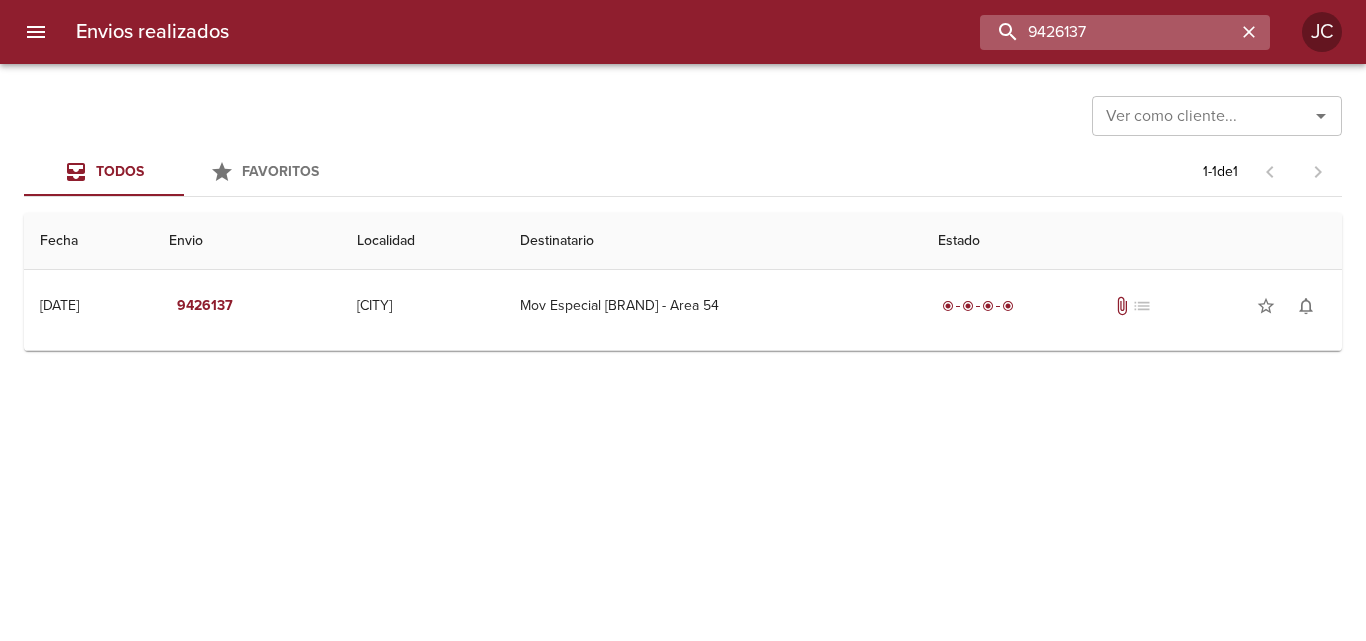 scroll, scrollTop: 0, scrollLeft: 0, axis: both 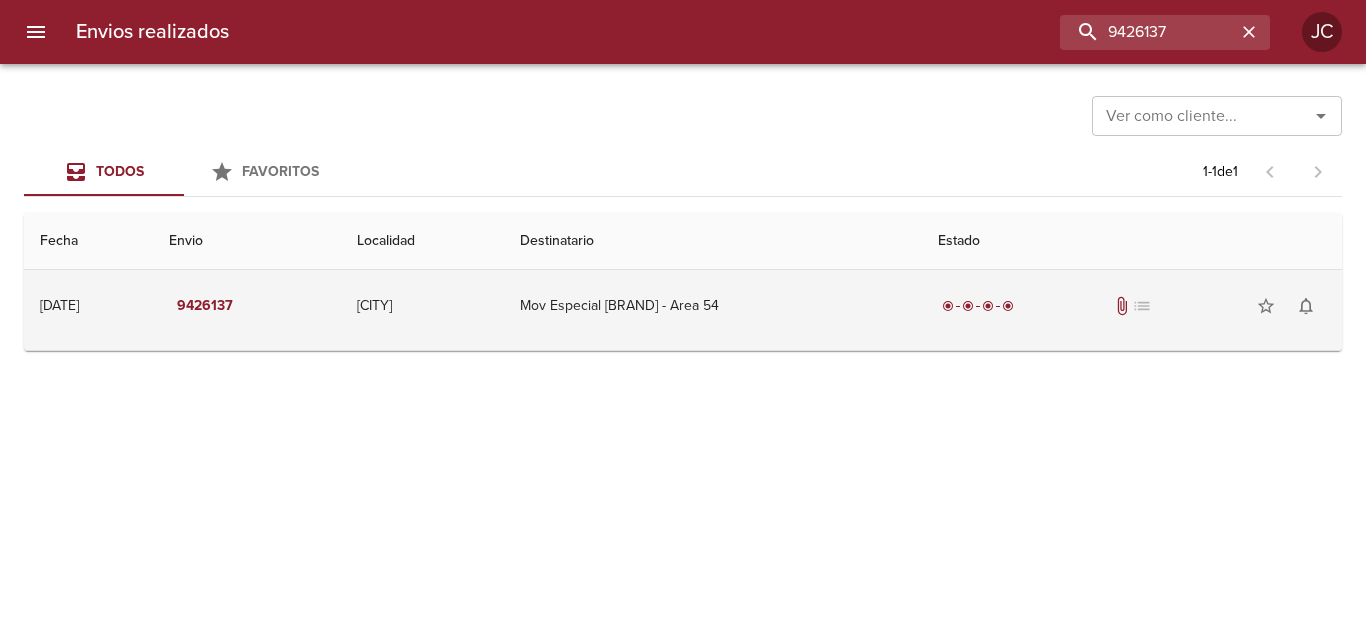 click on "Mov Especial [BRAND] - Area 54" at bounding box center [713, 306] 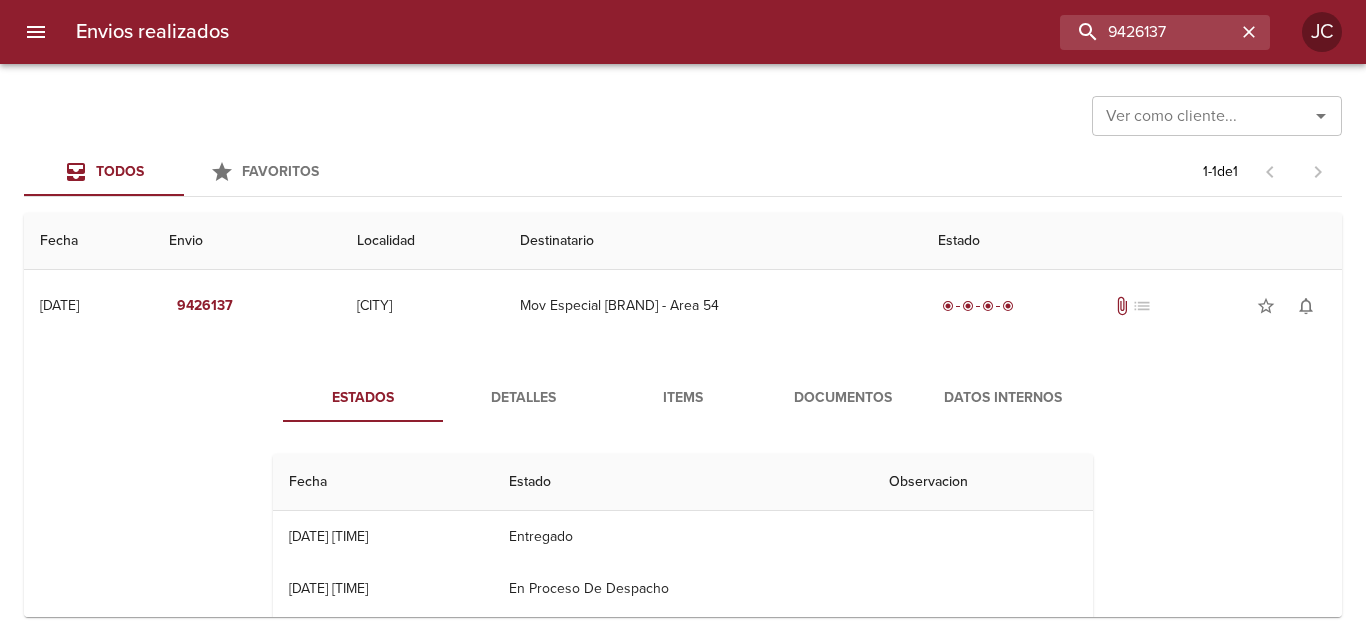 click on "Documentos" at bounding box center [843, 398] 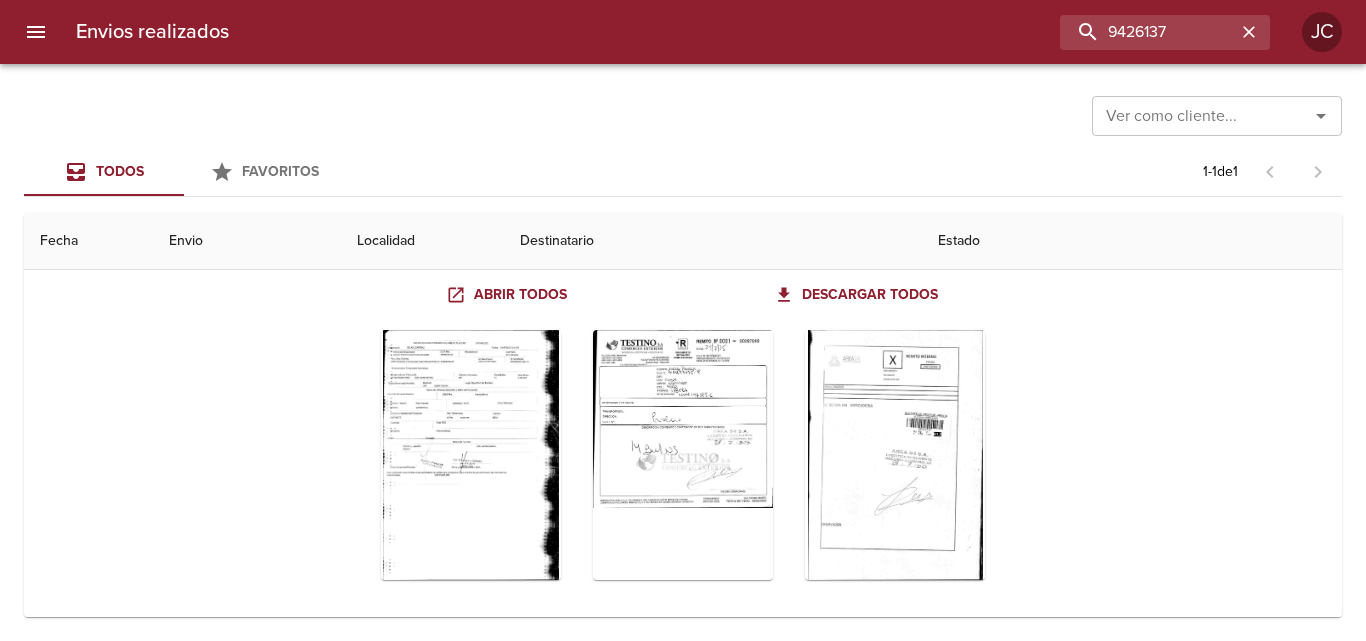 scroll, scrollTop: 197, scrollLeft: 0, axis: vertical 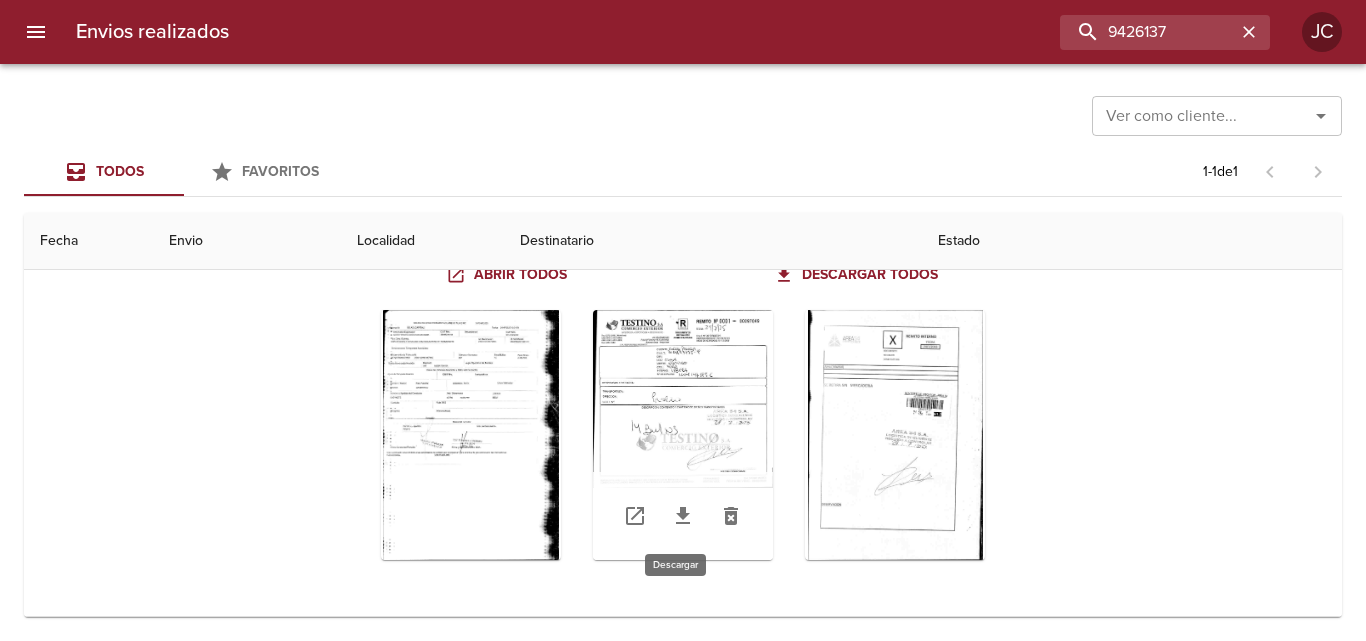 click 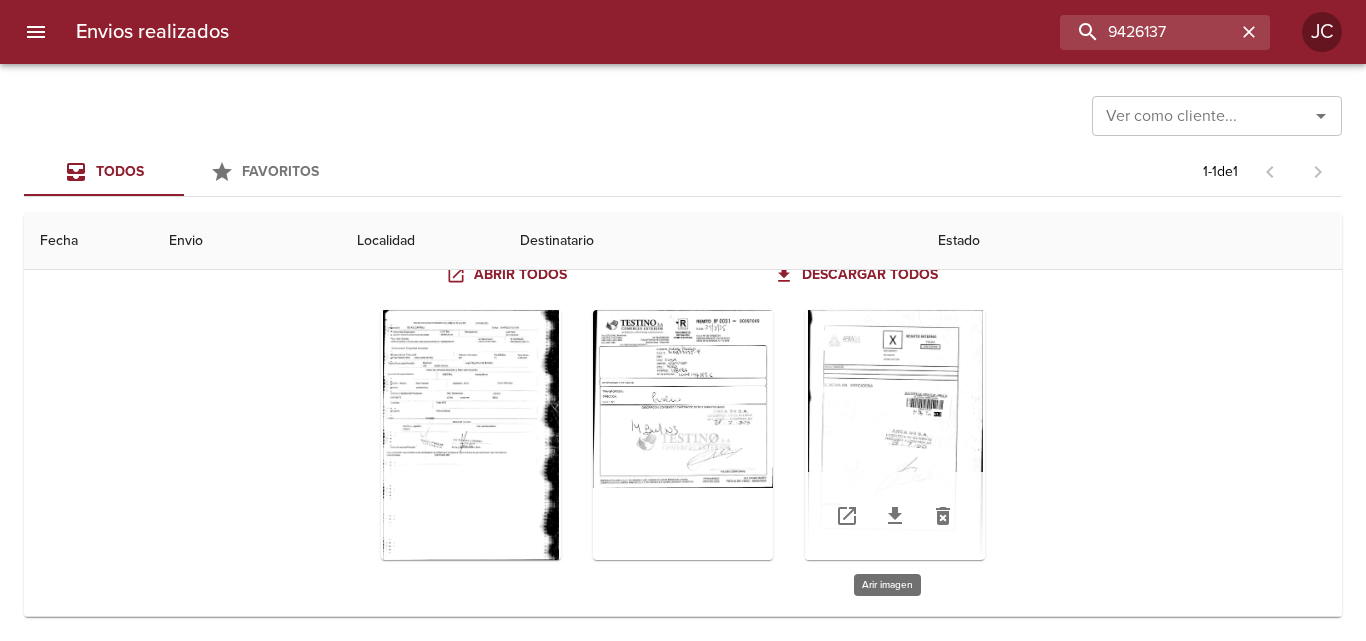 click at bounding box center (895, 435) 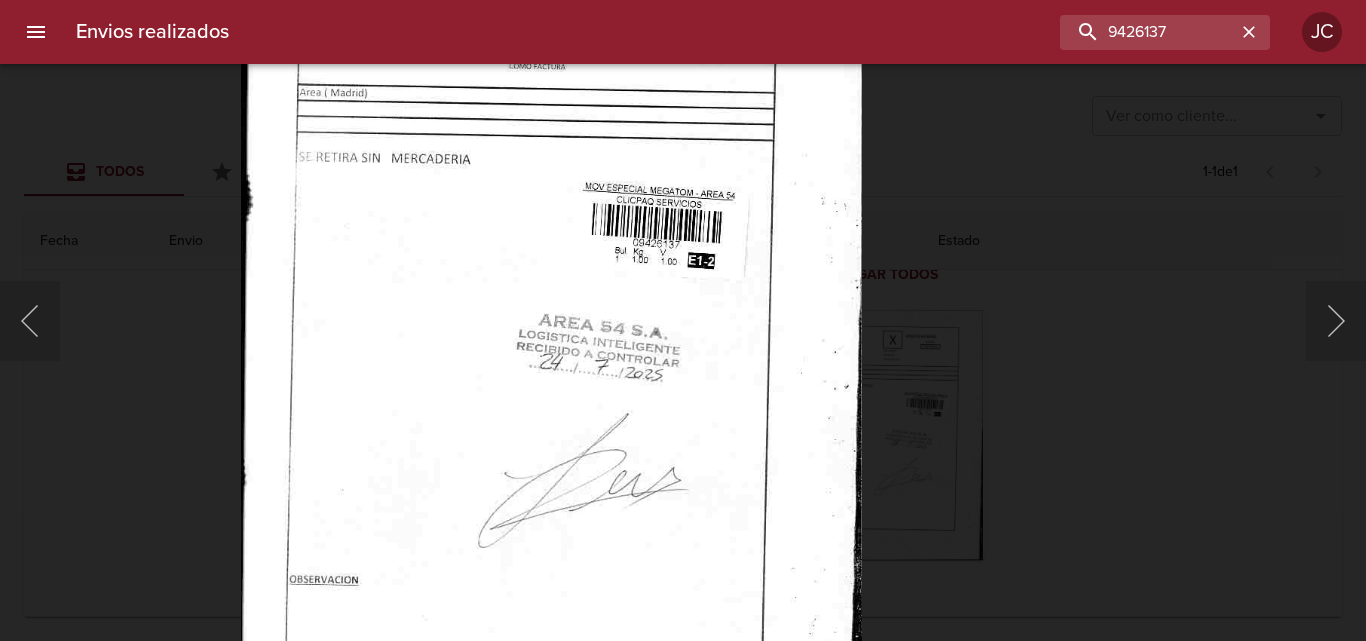 click at bounding box center [683, 320] 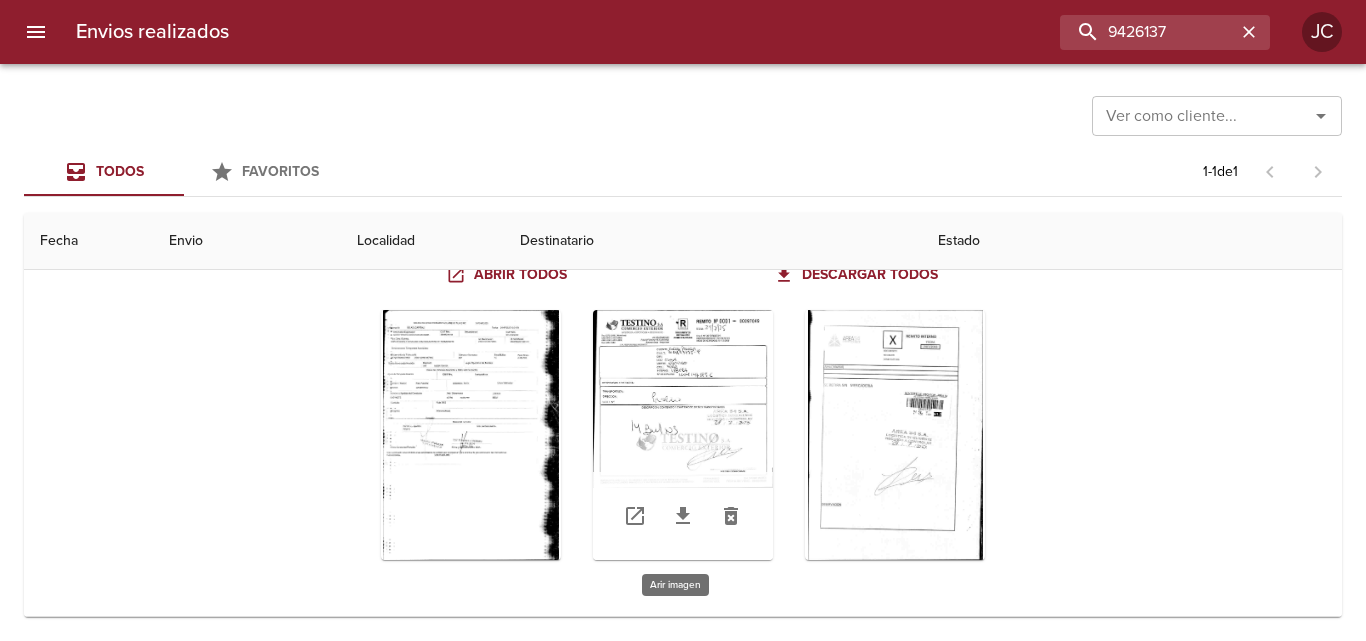 click at bounding box center (683, 435) 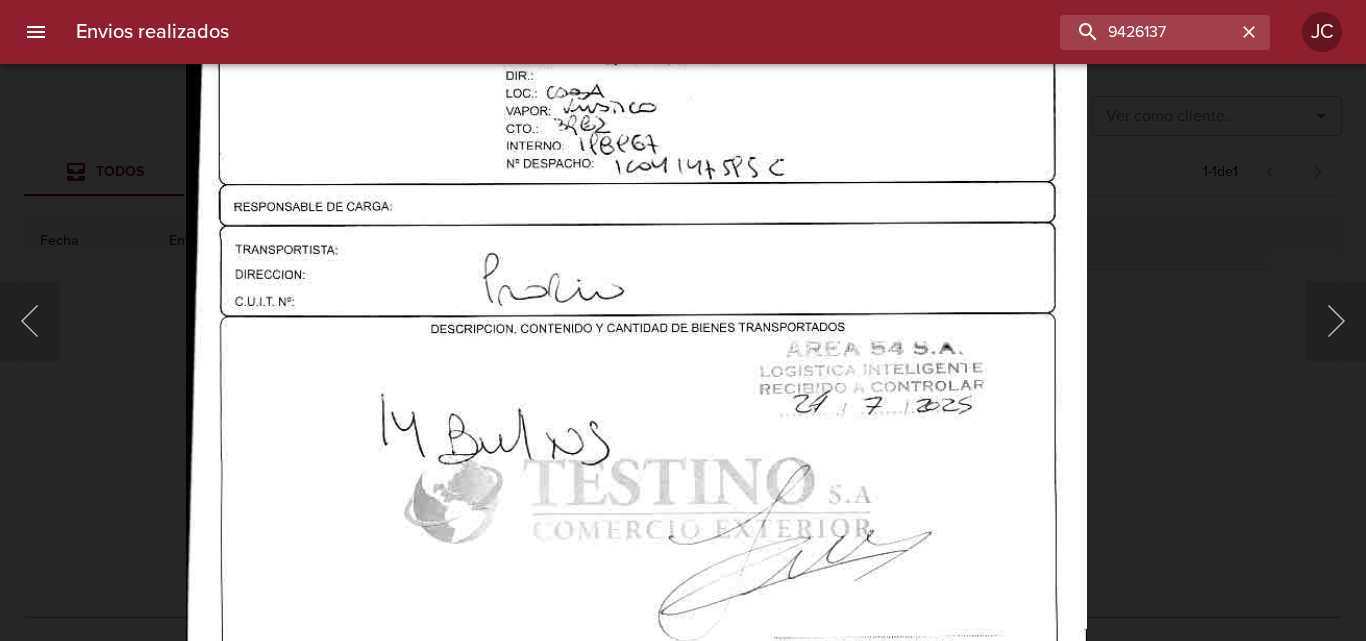 drag, startPoint x: 1093, startPoint y: 264, endPoint x: 1119, endPoint y: 243, distance: 33.42155 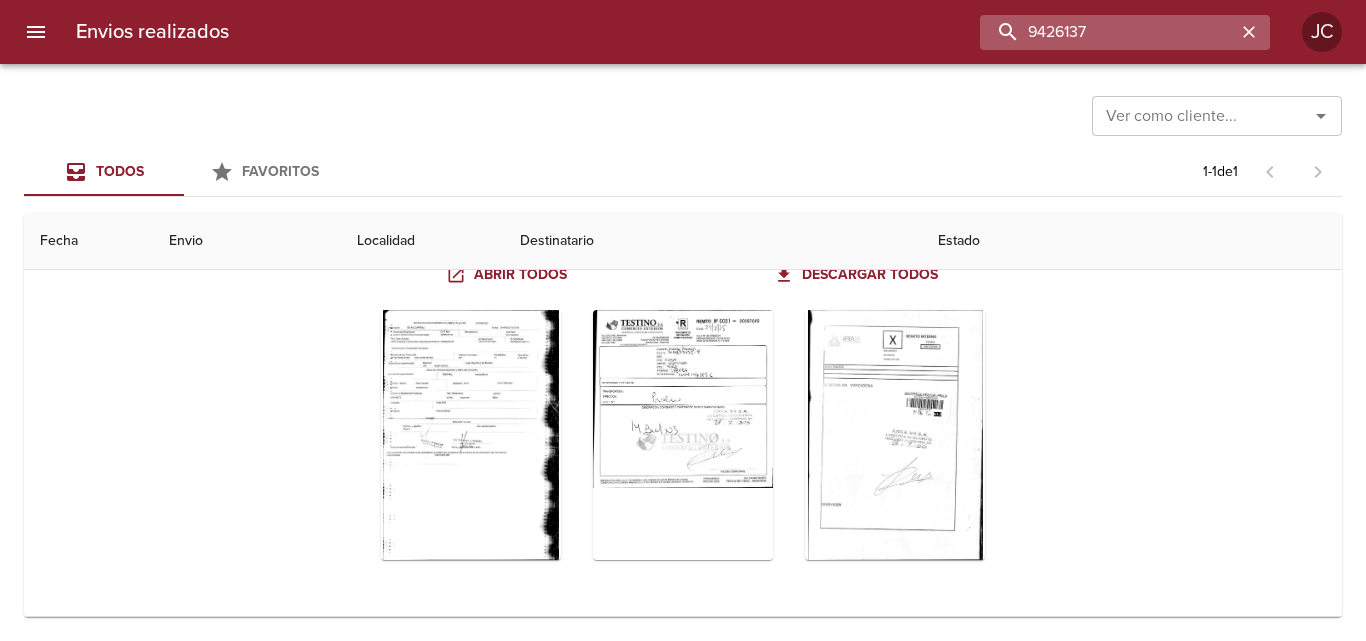 click on "9426137" at bounding box center [1108, 32] 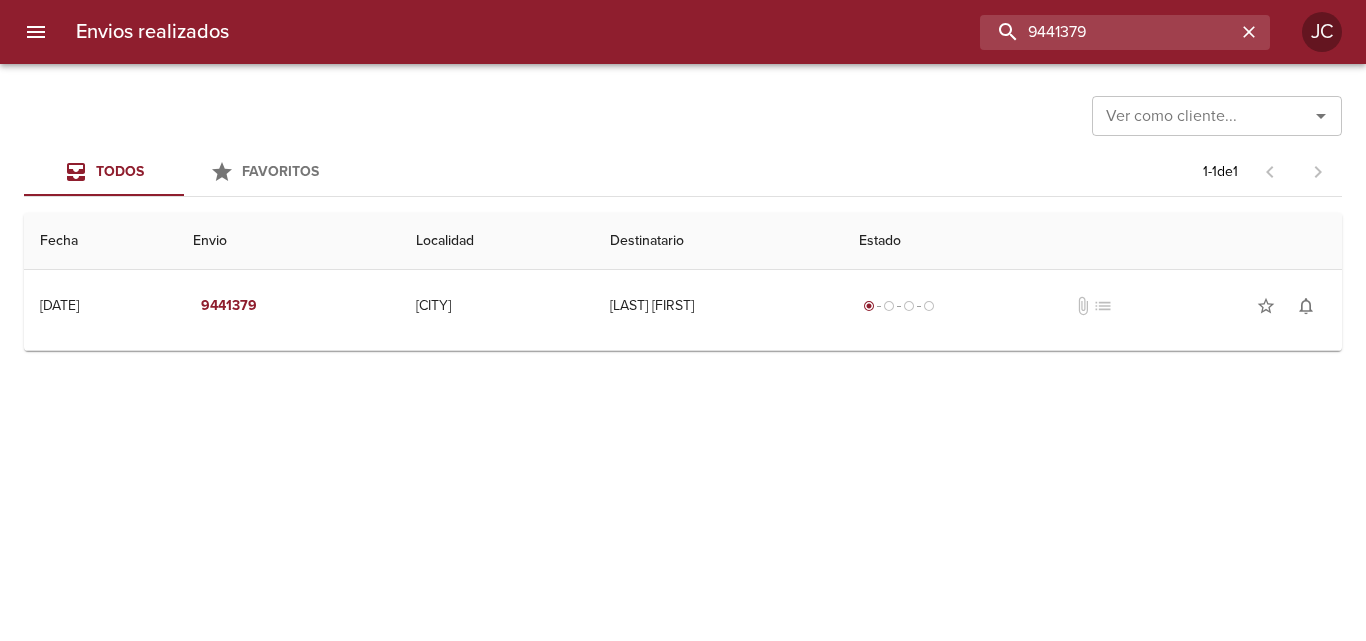 scroll, scrollTop: 0, scrollLeft: 0, axis: both 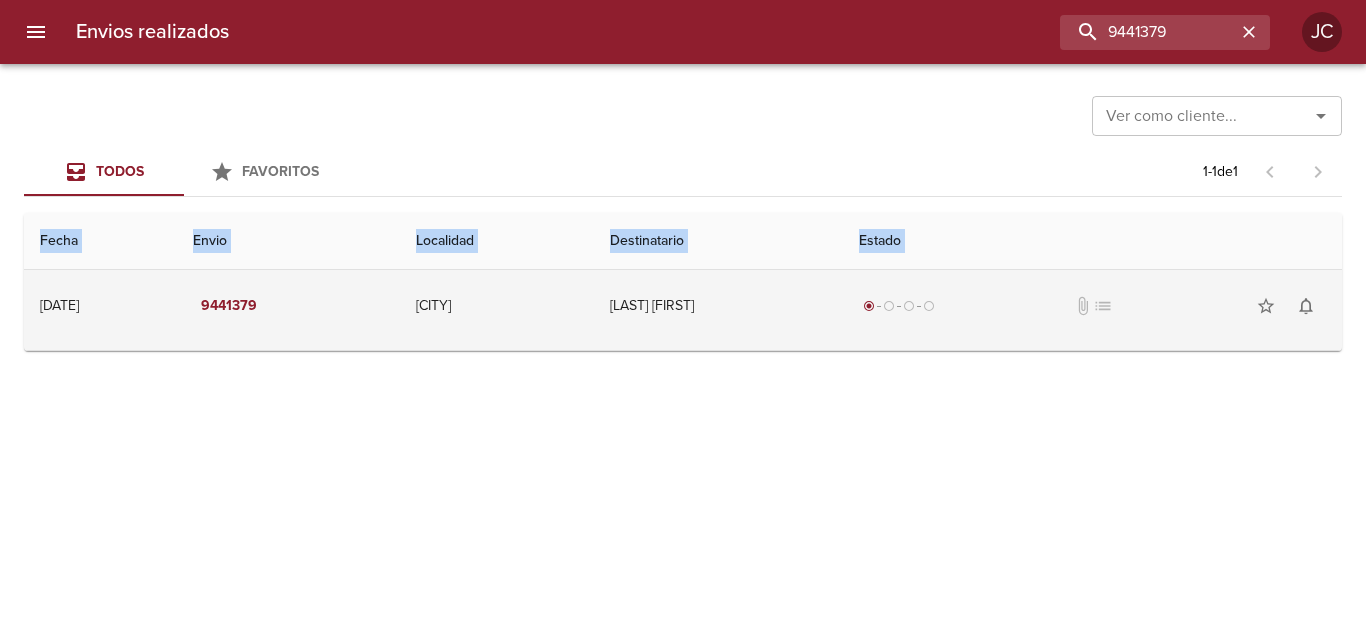 click on "Ver como cliente... Ver como cliente... Todos Favoritos 1 - 1  de  1 Fecha Envio Localidad Destinatario Estado [DATE] [DATE] [NUMBER] [CITY] [LAST] [FIRST] radio_button_checked radio_button_unchecked radio_button_unchecked radio_button_unchecked attach_file list star_border notifications_none Guia : [NUMBER]" at bounding box center (683, 352) 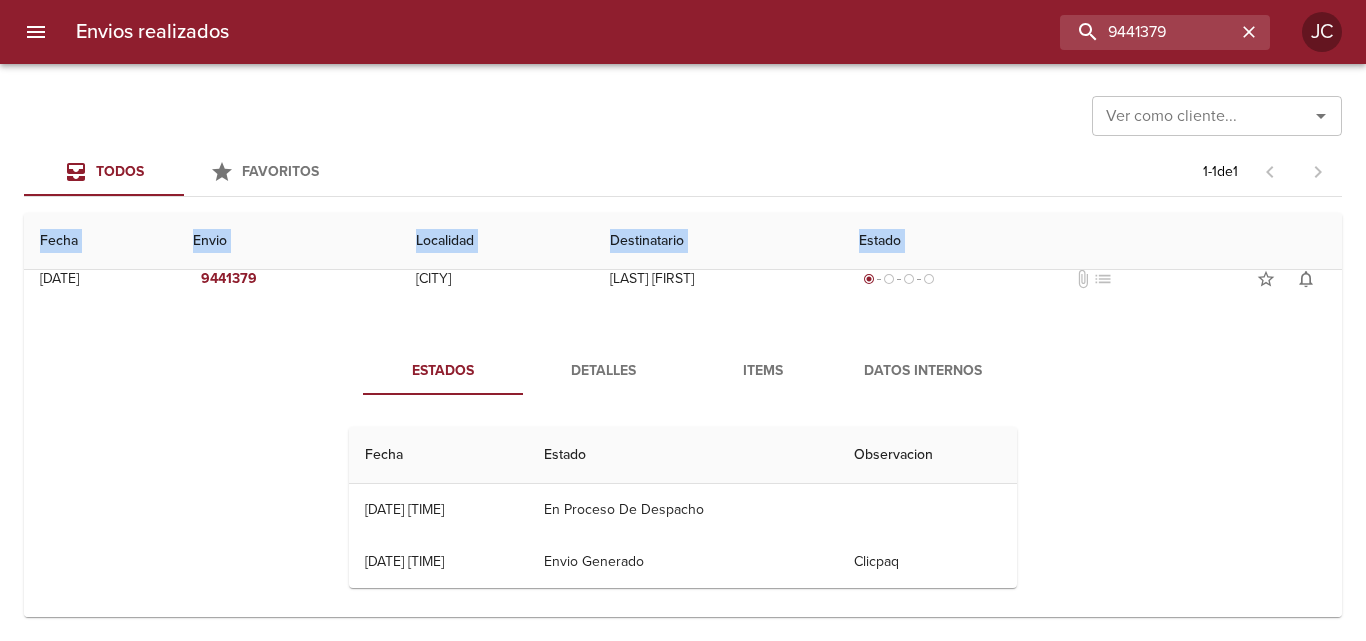 scroll, scrollTop: 39, scrollLeft: 0, axis: vertical 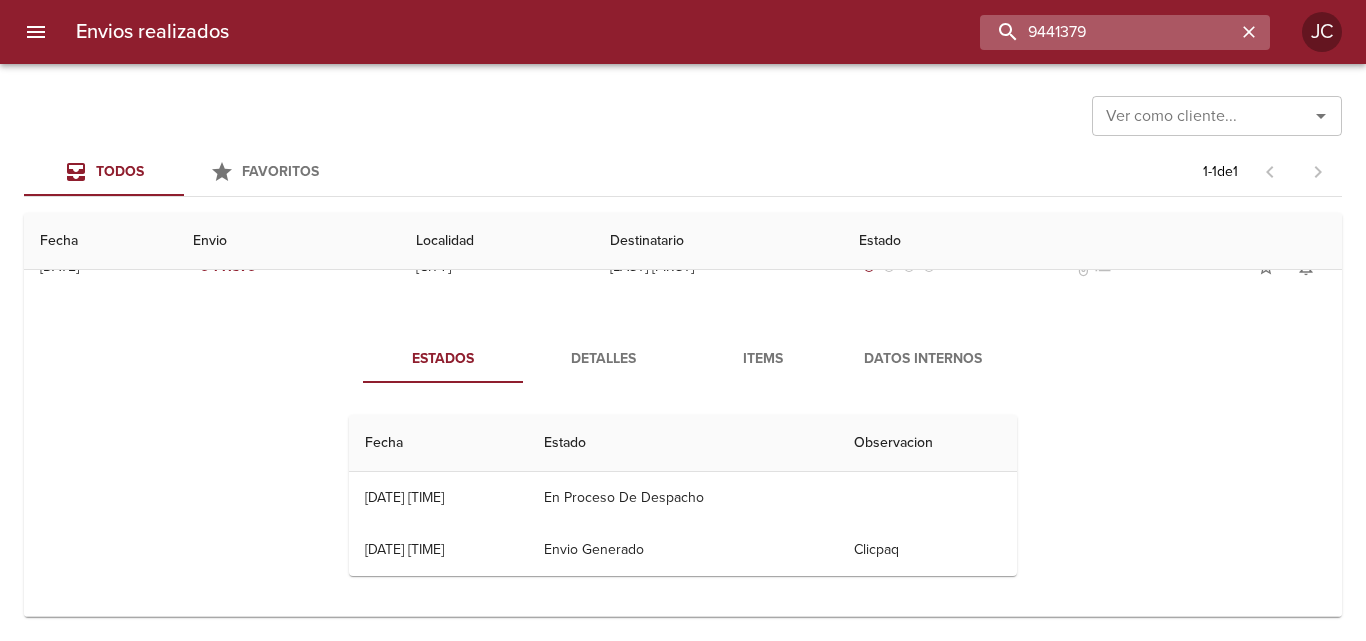 click on "9441379" at bounding box center (1108, 32) 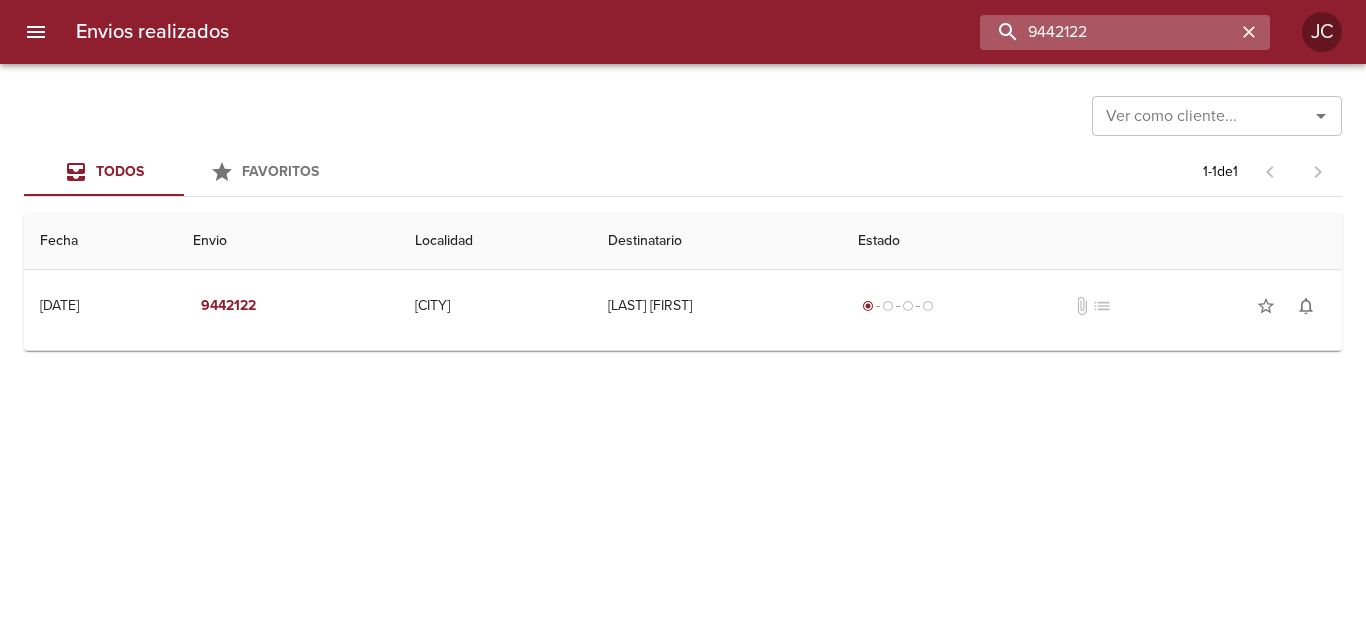 scroll, scrollTop: 0, scrollLeft: 0, axis: both 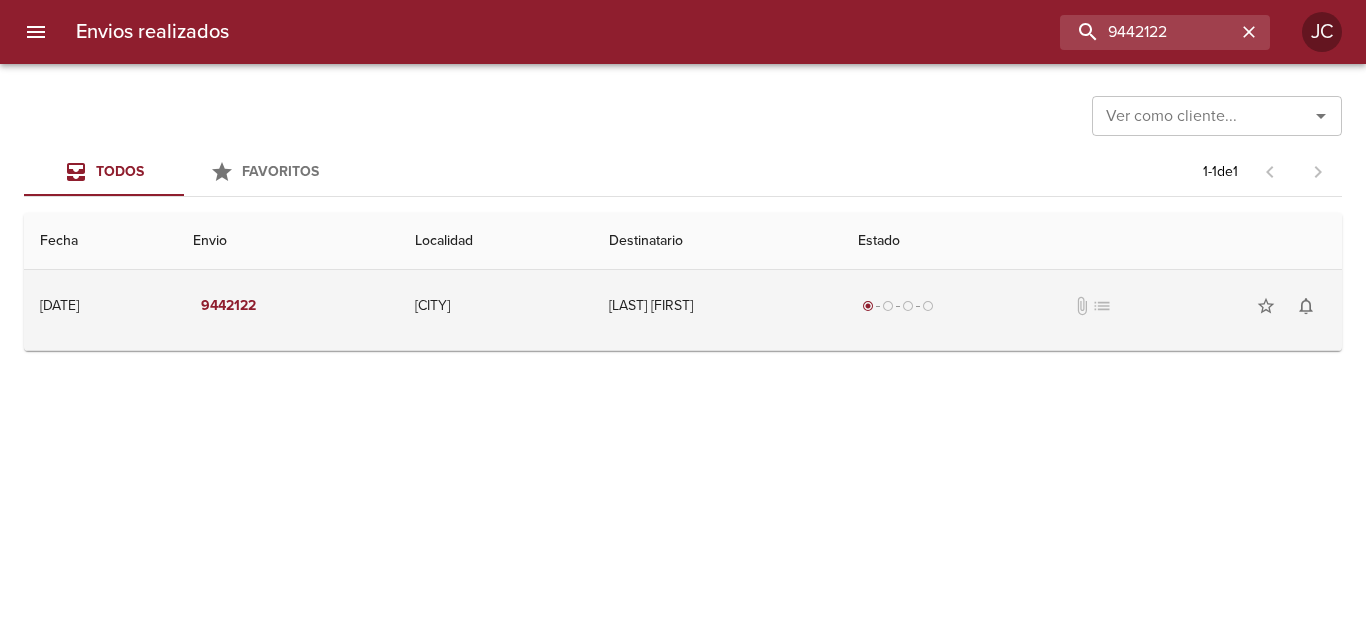 click on "[LAST] [FIRST]" at bounding box center (718, 306) 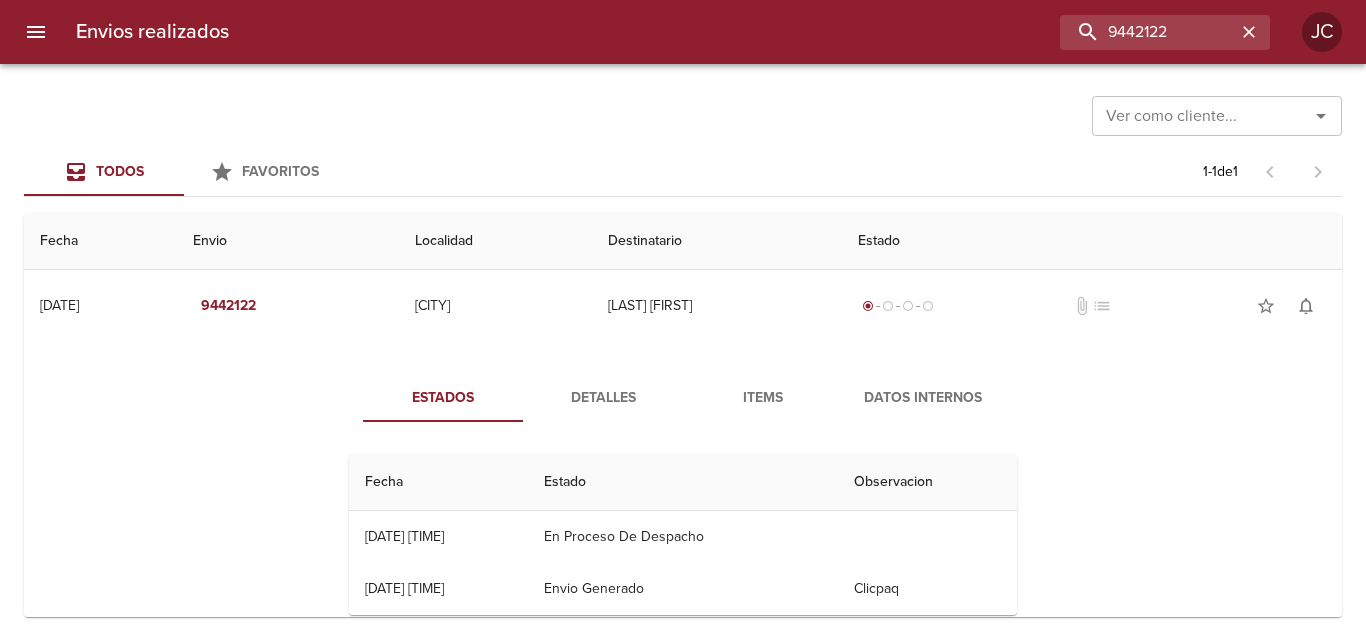 click on "Items" at bounding box center [763, 398] 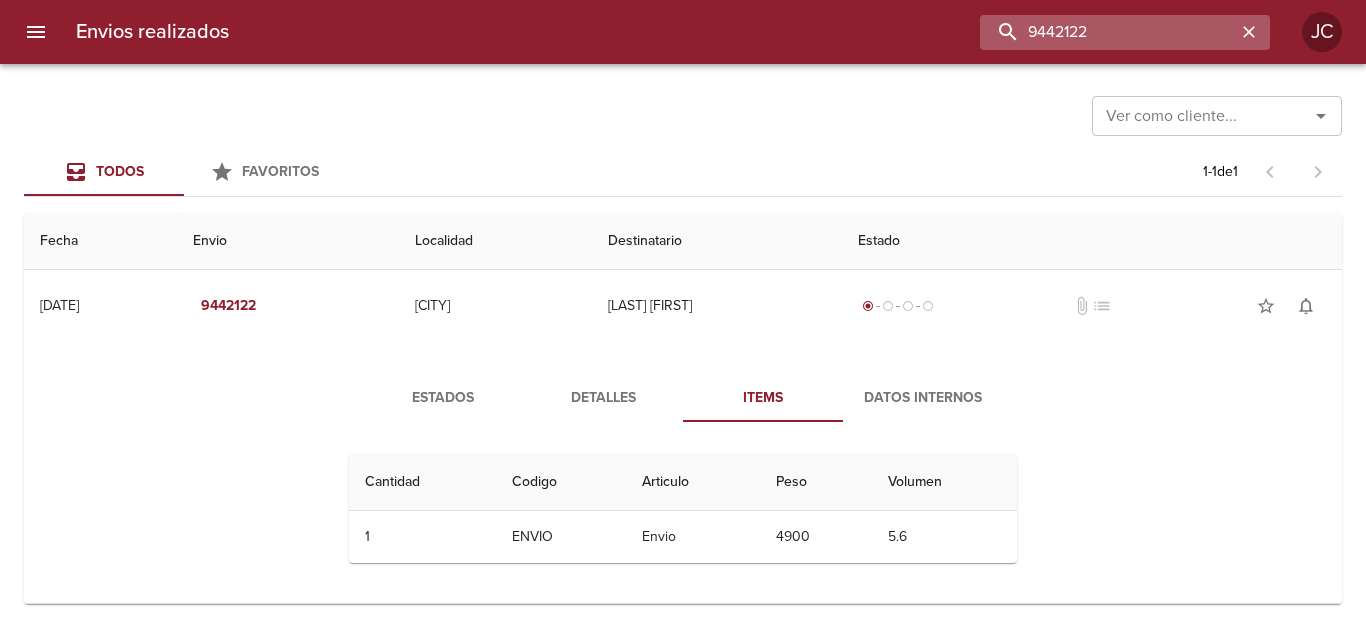 click on "9442122" at bounding box center (1108, 32) 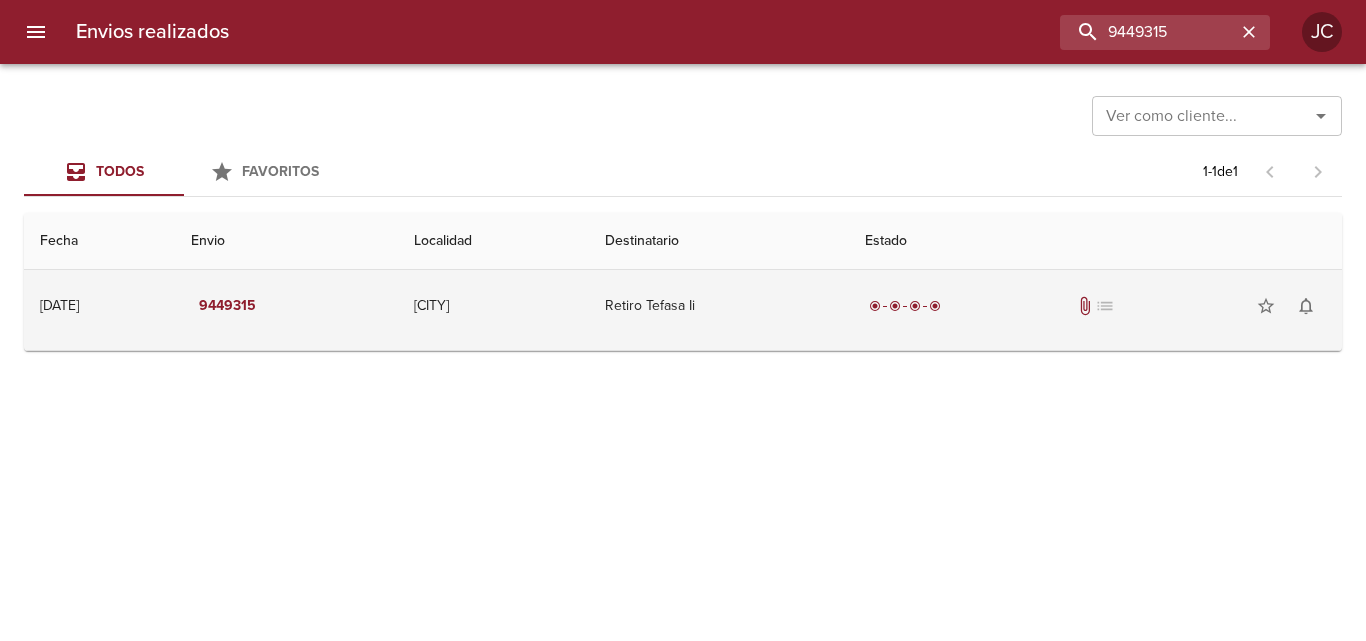 click on "radio_button_checked radio_button_checked radio_button_checked radio_button_checked attach_file list star_border notifications_none" at bounding box center [1095, 306] 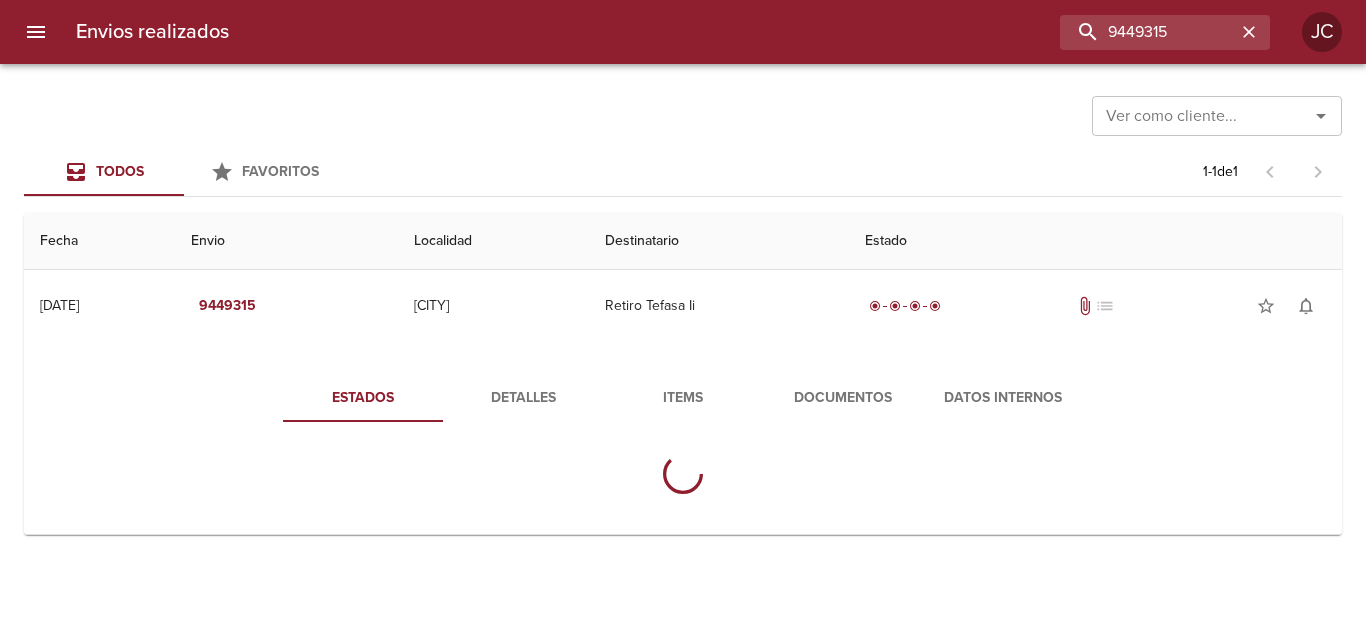 click on "Documentos" at bounding box center (843, 398) 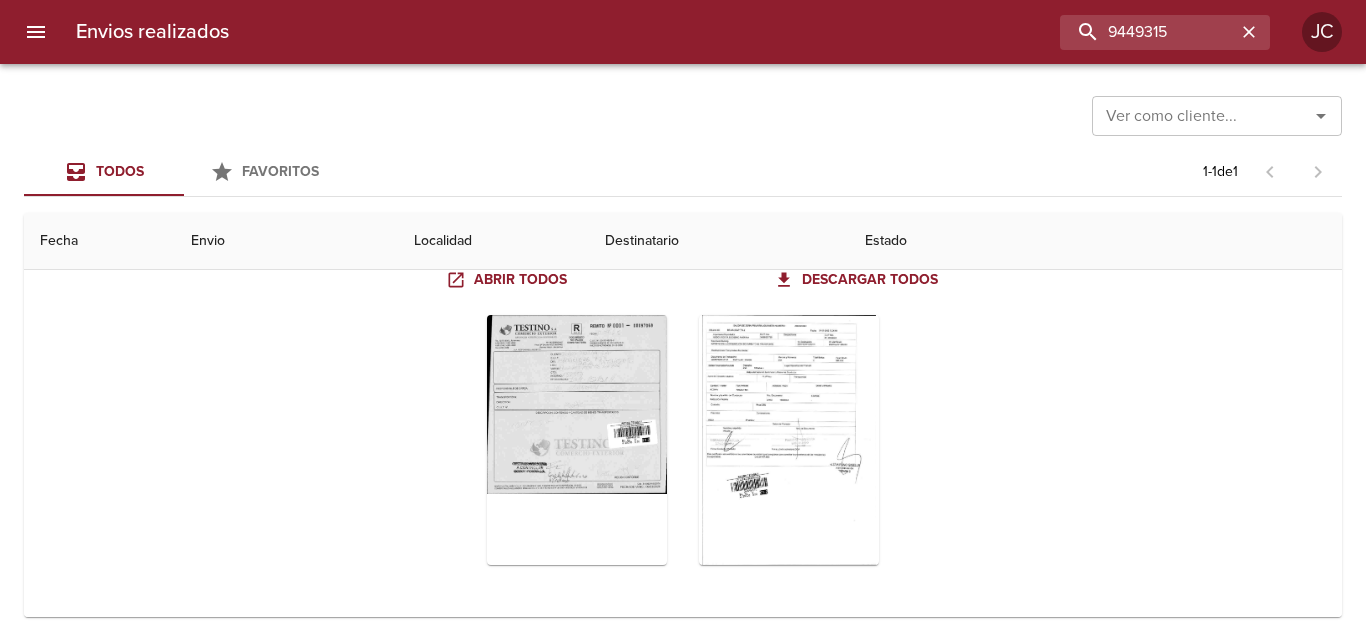 scroll, scrollTop: 197, scrollLeft: 0, axis: vertical 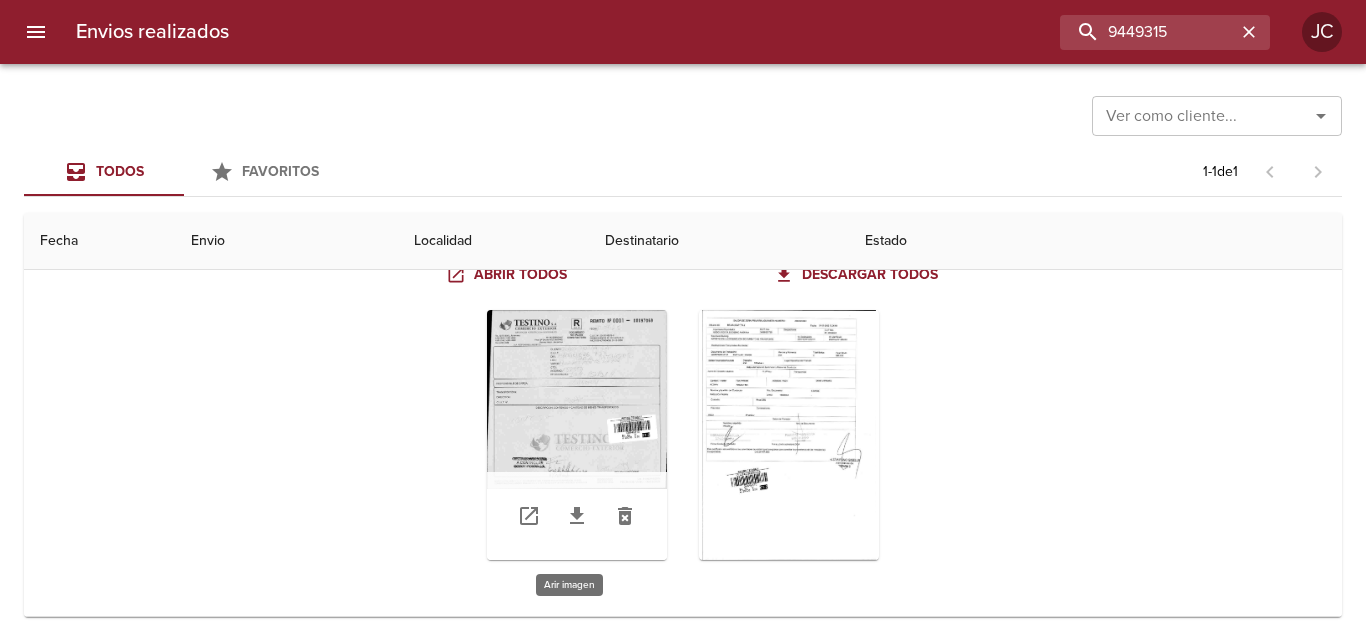 click at bounding box center [577, 435] 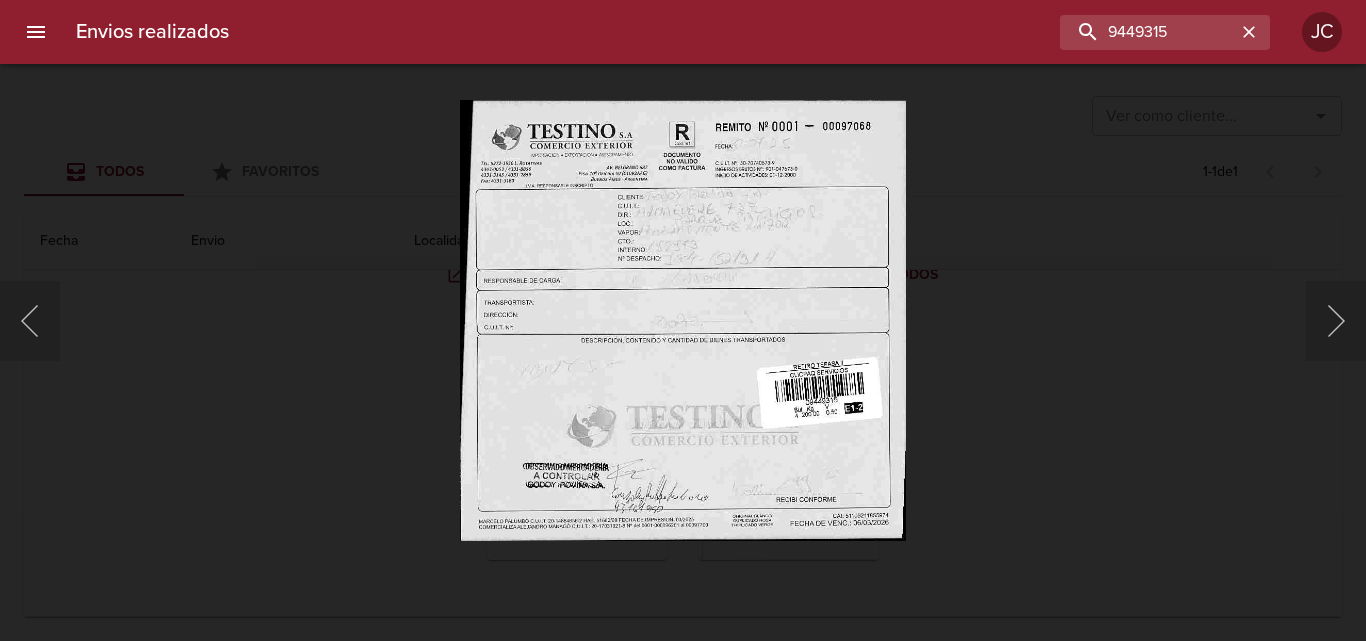 click at bounding box center [683, 320] 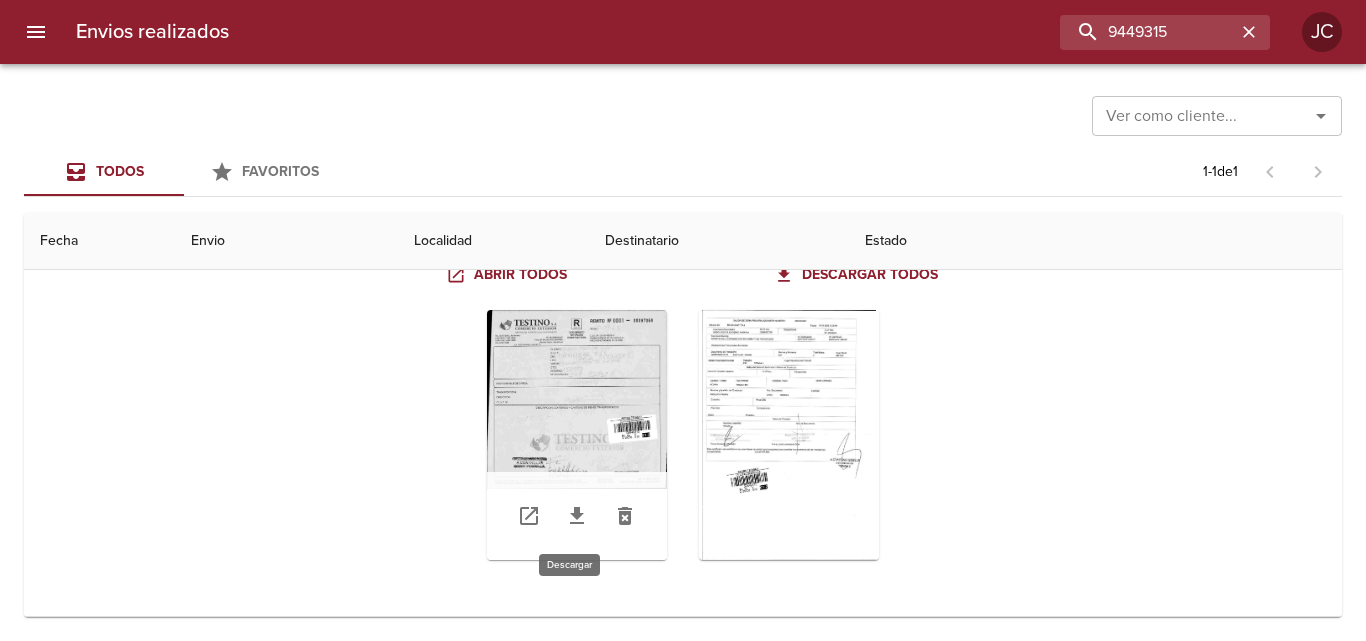 click at bounding box center (577, 516) 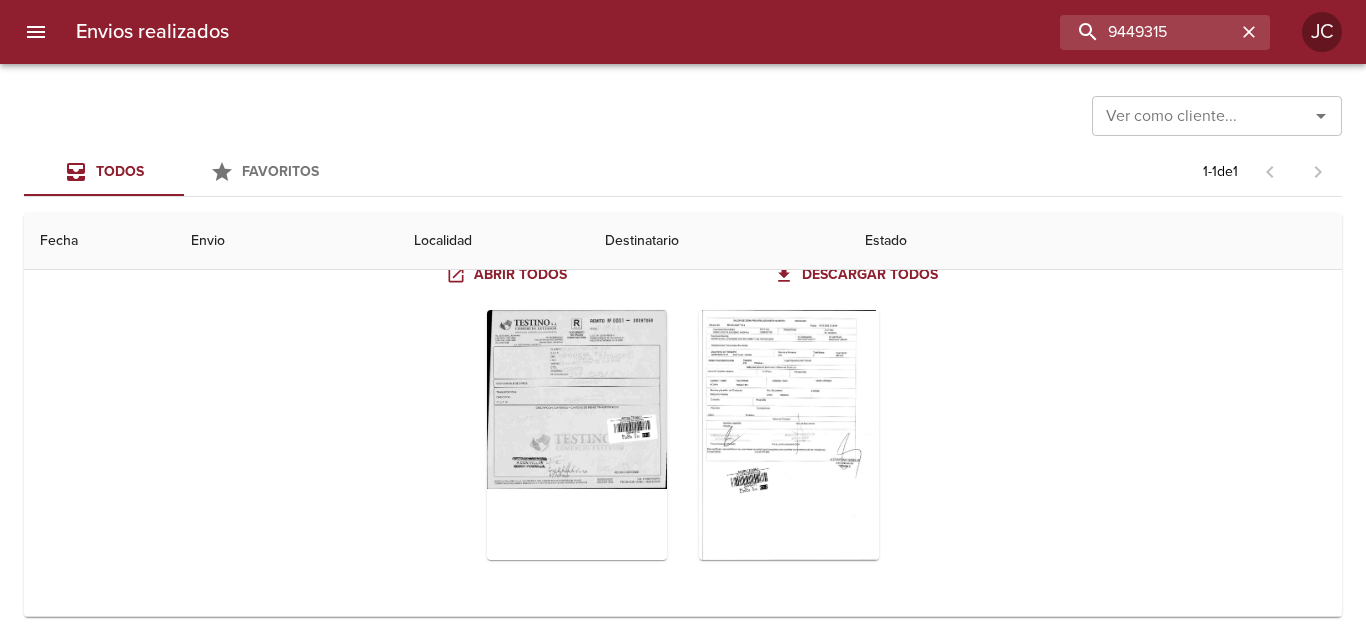 click on "EstadosDetalles Items Documentos Datos Internos Abrir todos Descargar todos" at bounding box center [683, 384] 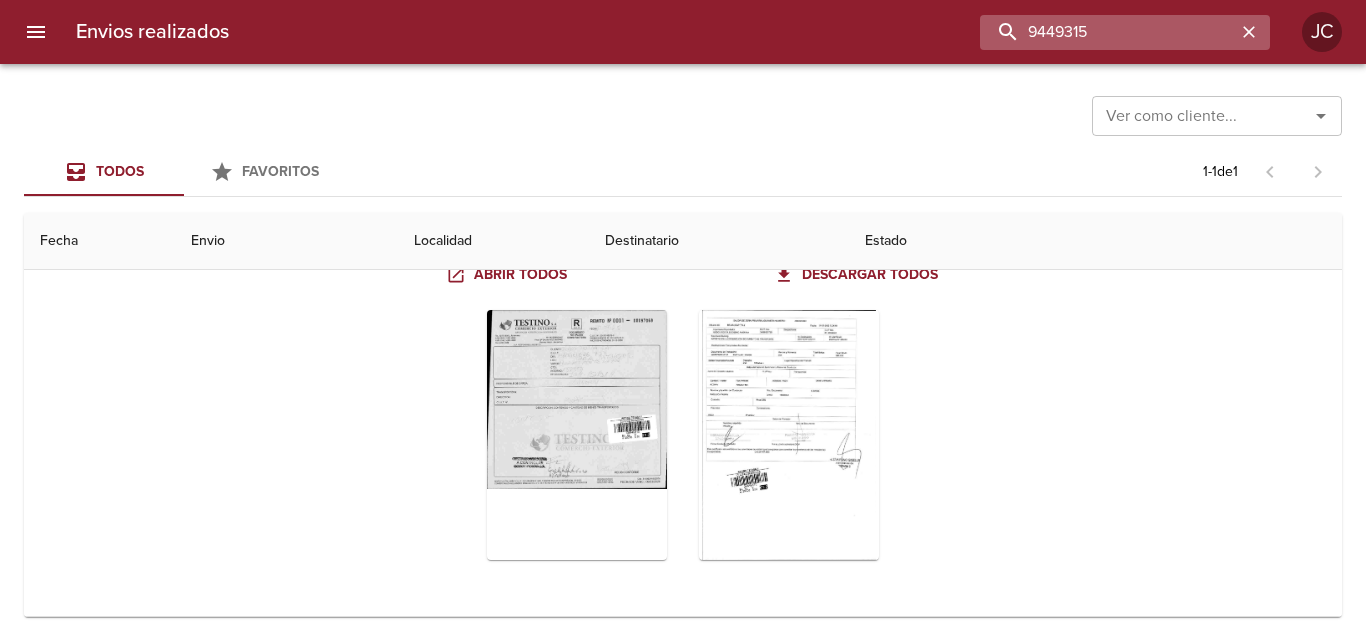 click on "9449315" at bounding box center [1108, 32] 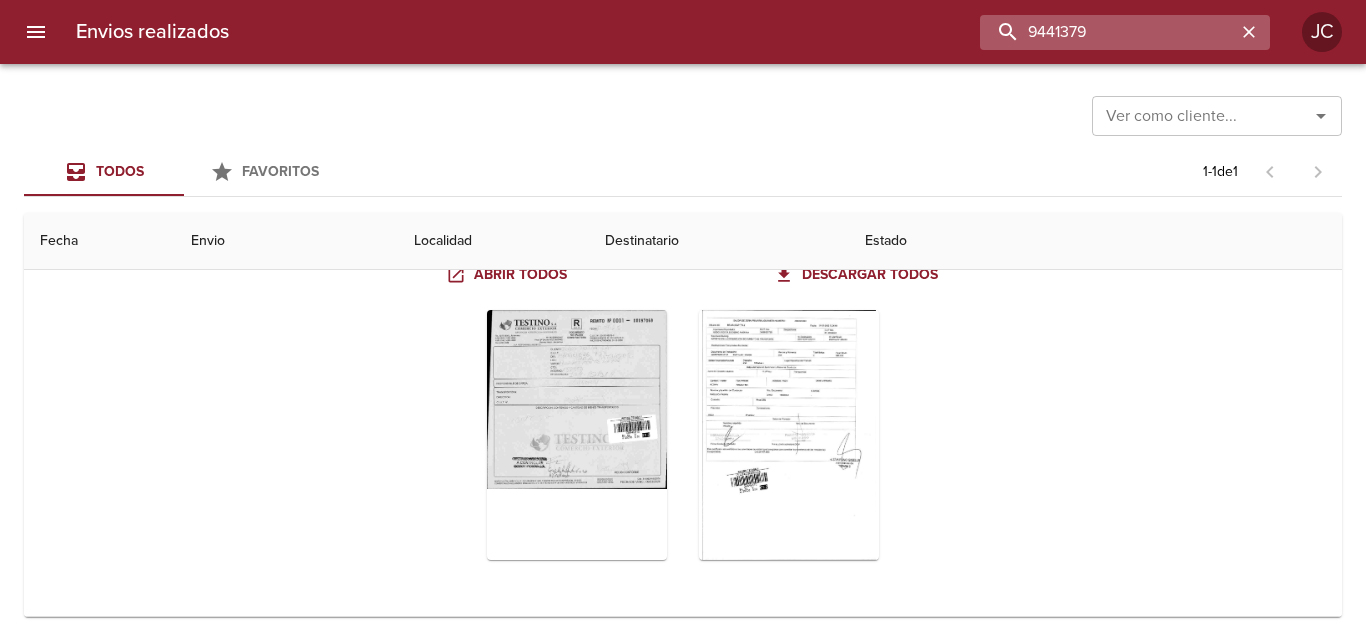 type on "9441379" 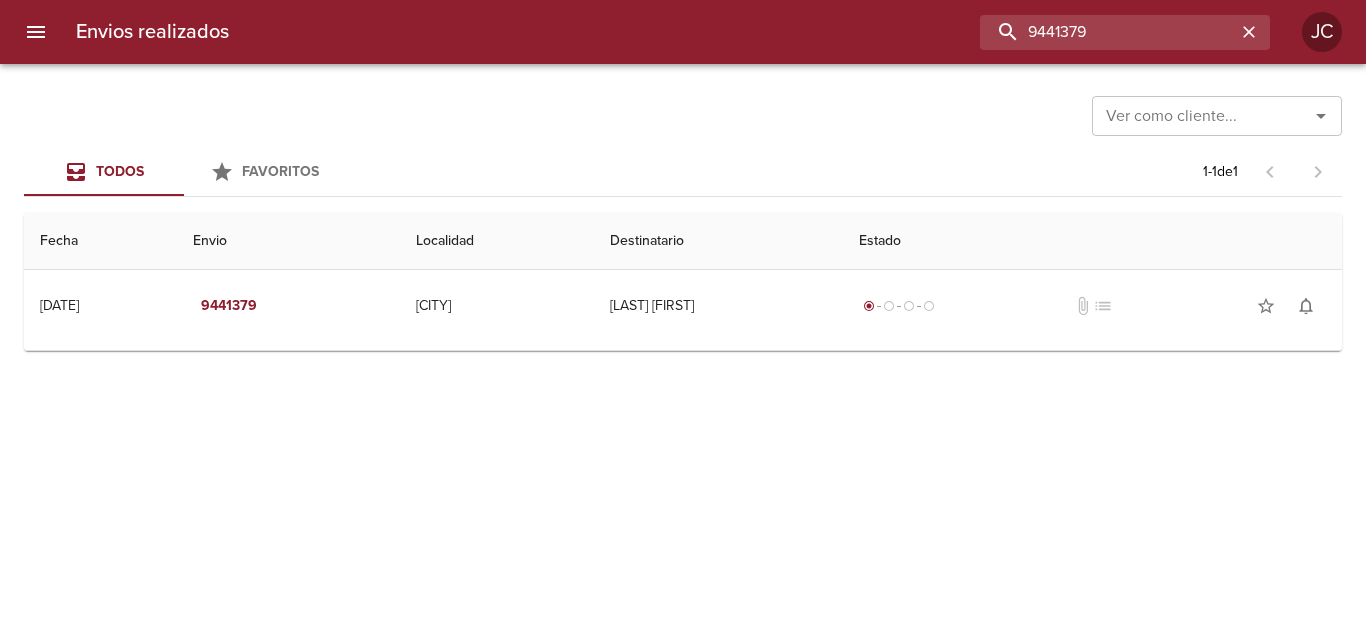 scroll, scrollTop: 0, scrollLeft: 0, axis: both 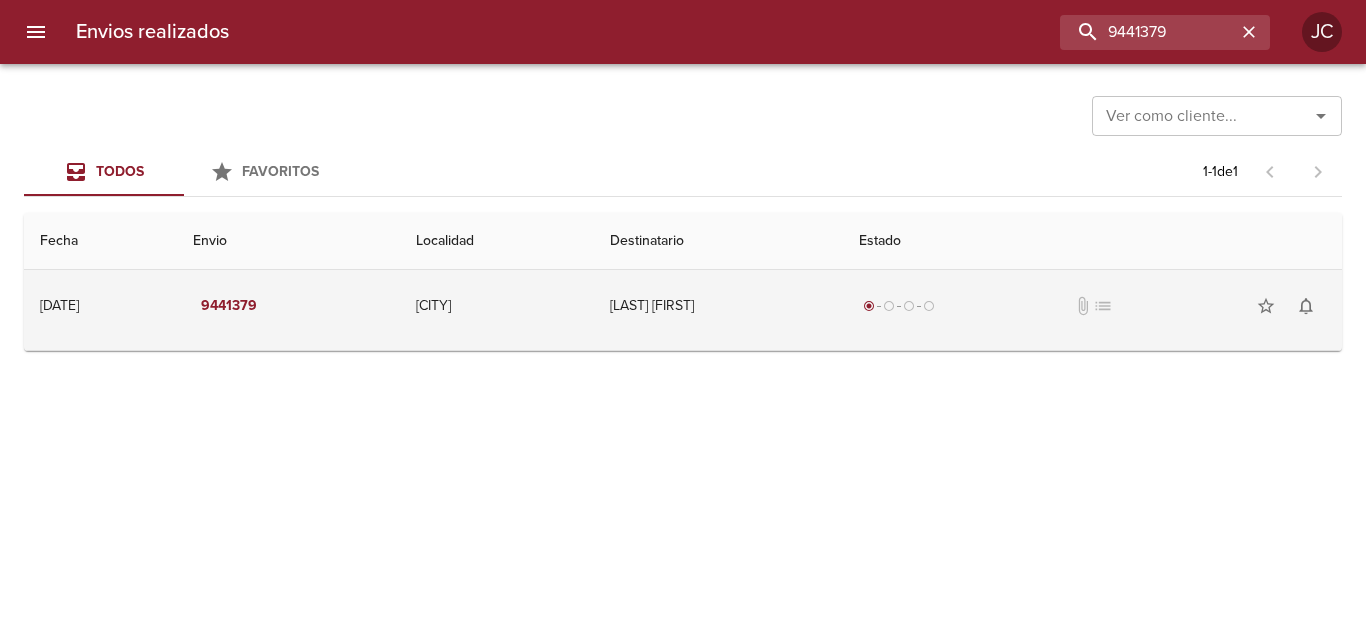 click on "[LAST] [FIRST]" at bounding box center (718, 306) 